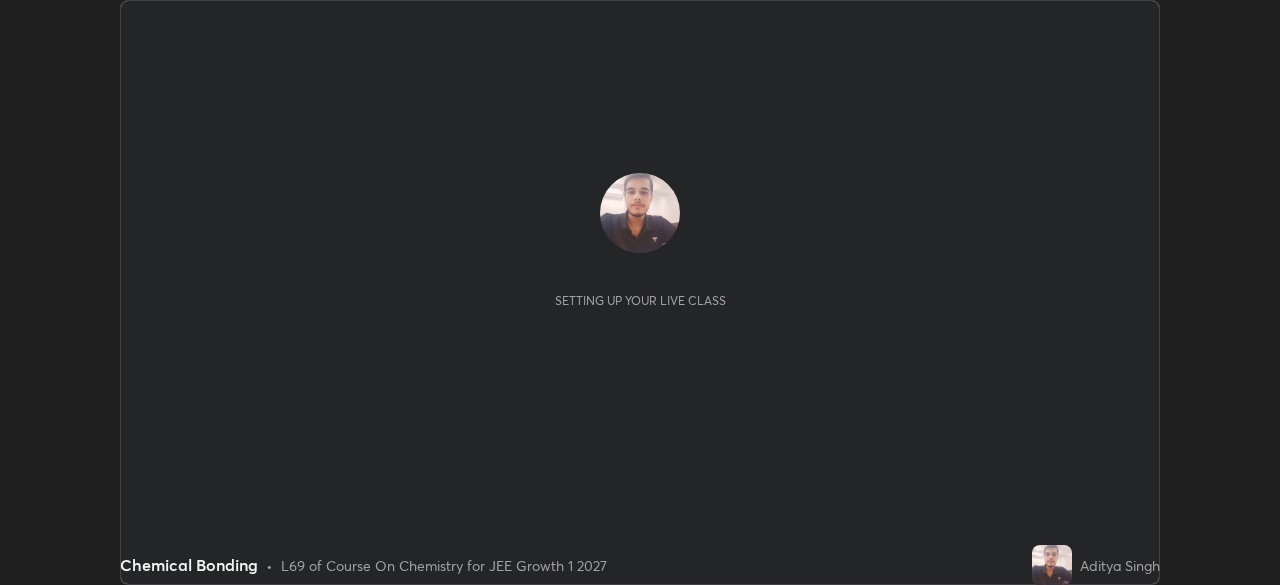 scroll, scrollTop: 0, scrollLeft: 0, axis: both 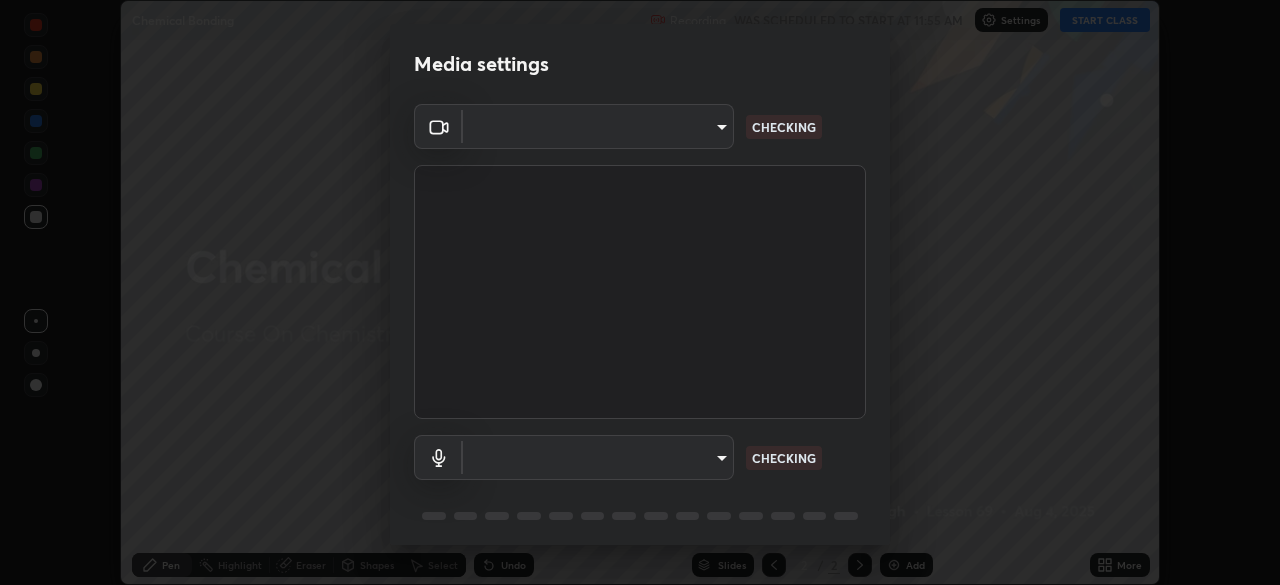 type on "ba13e312339ef8477216ddedc35df2f043033d031c8e6632ccfddaecbc9a7b0e" 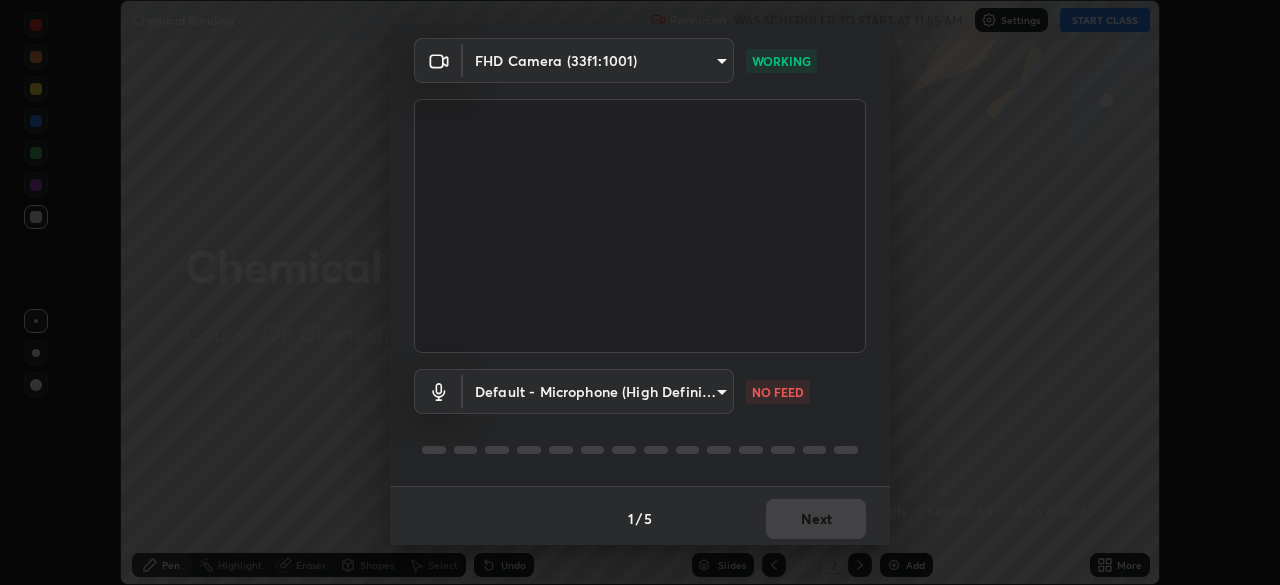 scroll, scrollTop: 71, scrollLeft: 0, axis: vertical 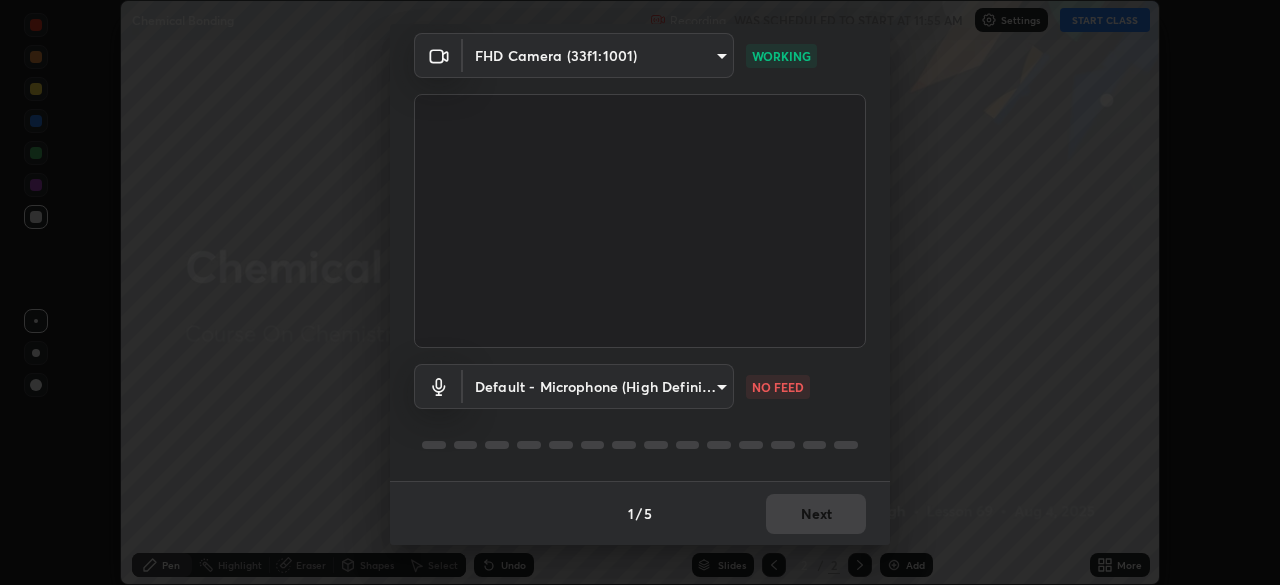 click on "Erase all Chemical Bonding Recording WAS SCHEDULED TO START AT  11:55 AM Settings START CLASS Setting up your live class Chemical Bonding • L69 of Course On Chemistry for JEE Growth 1 2027 [FIRST] [LAST] Pen Highlight Eraser Shapes Select Undo Slides 2 / 2 Add More No doubts shared Encourage your learners to ask a doubt for better clarity Report an issue Reason for reporting Buffering Chat not working Audio - Video sync issue Educator video quality low ​ Attach an image Report Media settings FHD Camera (33f1:1001) ba13e312339ef8477216ddedc35df2f043033d031c8e6632ccfddaecbc9a7b0e WORKING Default - Microphone (High Definition Audio Device) default NO FEED 1 / 5 Next" at bounding box center [640, 292] 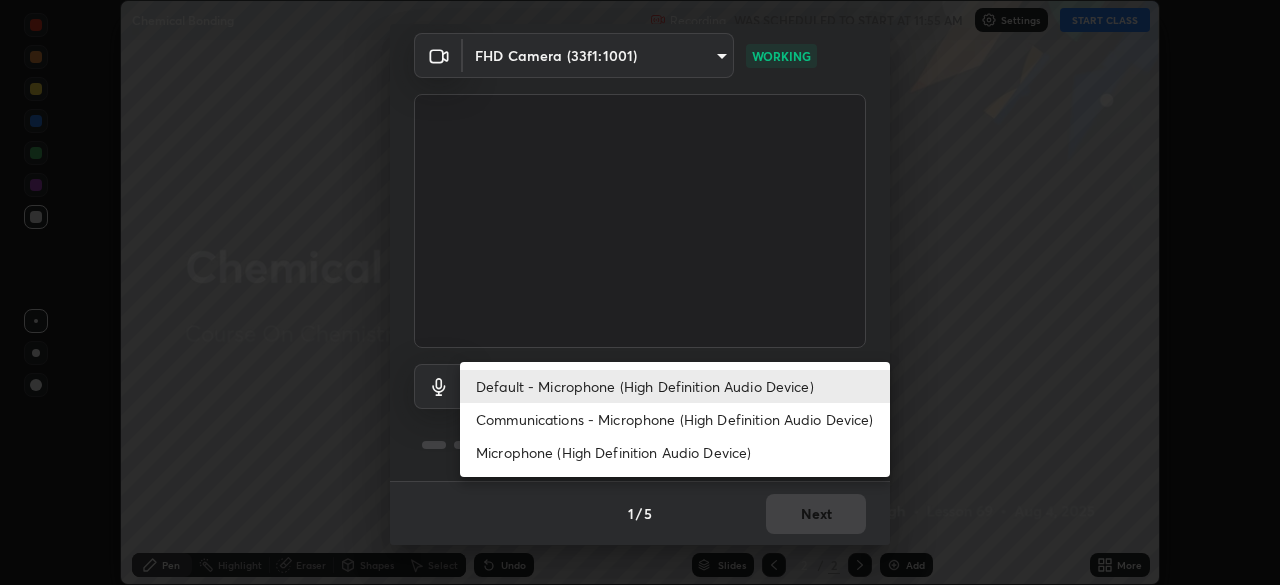 click on "Communications - Microphone (High Definition Audio Device)" at bounding box center (675, 419) 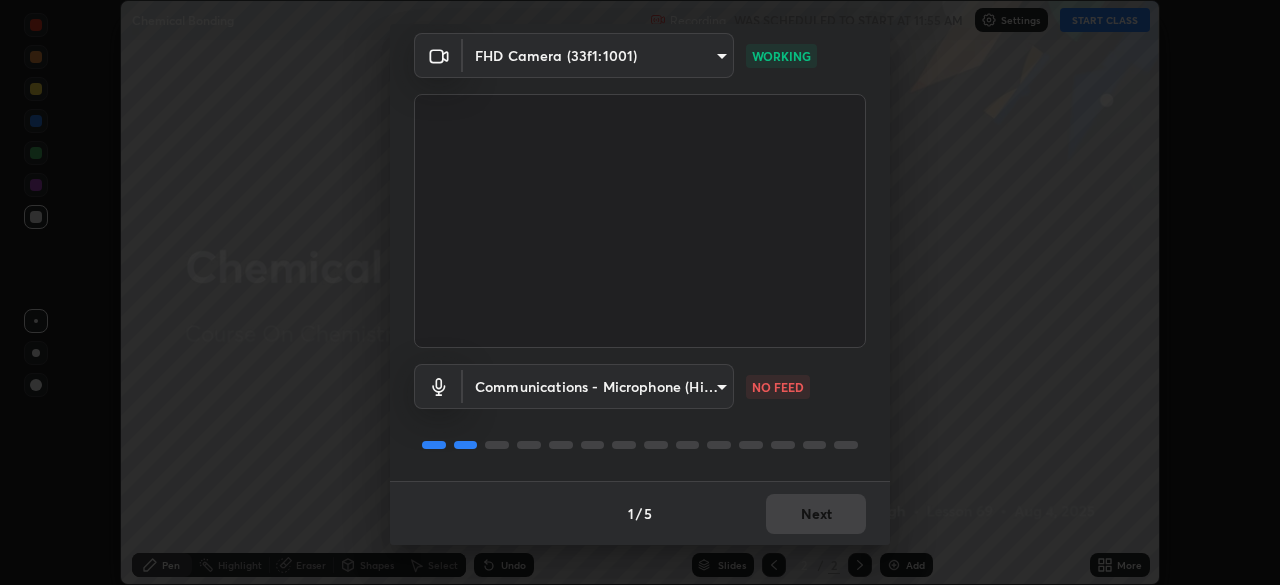 click on "Erase all Chemical Bonding Recording WAS SCHEDULED TO START AT  11:55 AM Settings START CLASS Setting up your live class Chemical Bonding • L69 of Course On Chemistry for JEE Growth 1 2027 [FIRST] [LAST] Pen Highlight Eraser Shapes Select Undo Slides 2 / 2 Add More No doubts shared Encourage your learners to ask a doubt for better clarity Report an issue Reason for reporting Buffering Chat not working Audio - Video sync issue Educator video quality low ​ Attach an image Report Media settings FHD Camera (33f1:1001) ba13e312339ef8477216ddedc35df2f043033d031c8e6632ccfddaecbc9a7b0e WORKING Communications - Microphone (High Definition Audio Device) communications NO FEED 1 / 5 Next" at bounding box center (640, 292) 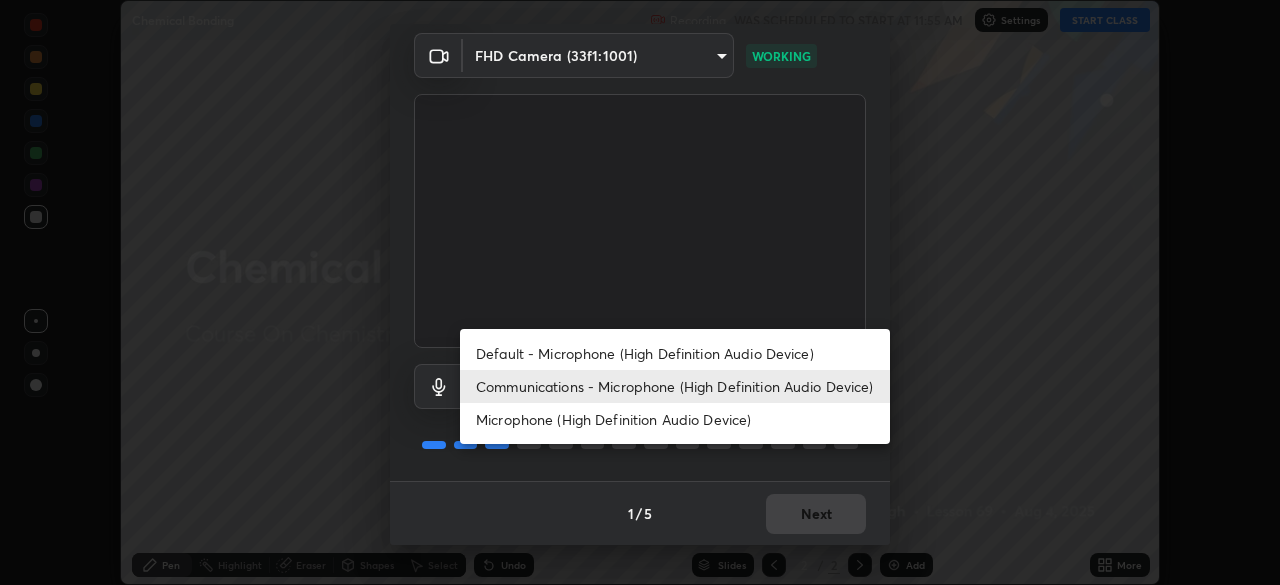 click on "Default - Microphone (High Definition Audio Device)" at bounding box center [675, 353] 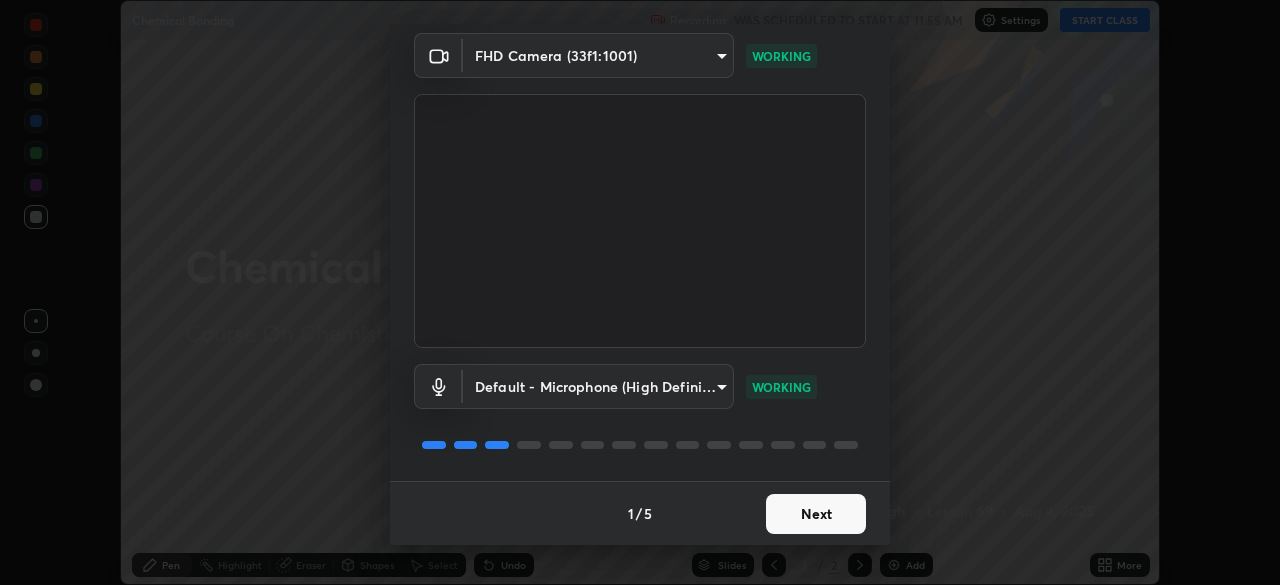 click on "Next" at bounding box center [816, 514] 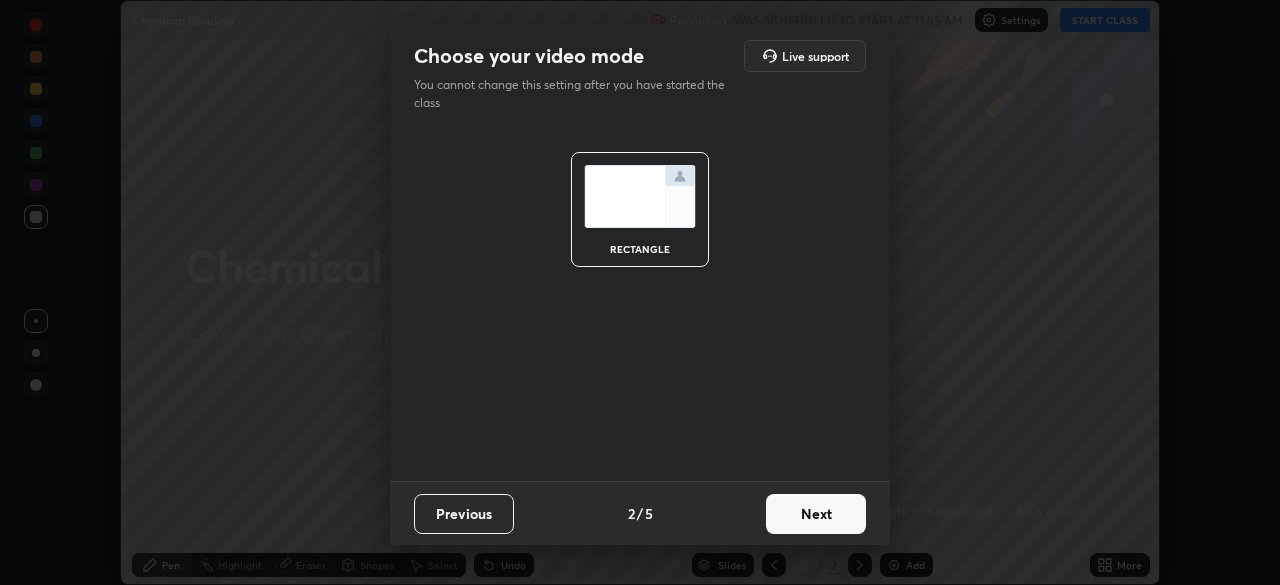 scroll, scrollTop: 0, scrollLeft: 0, axis: both 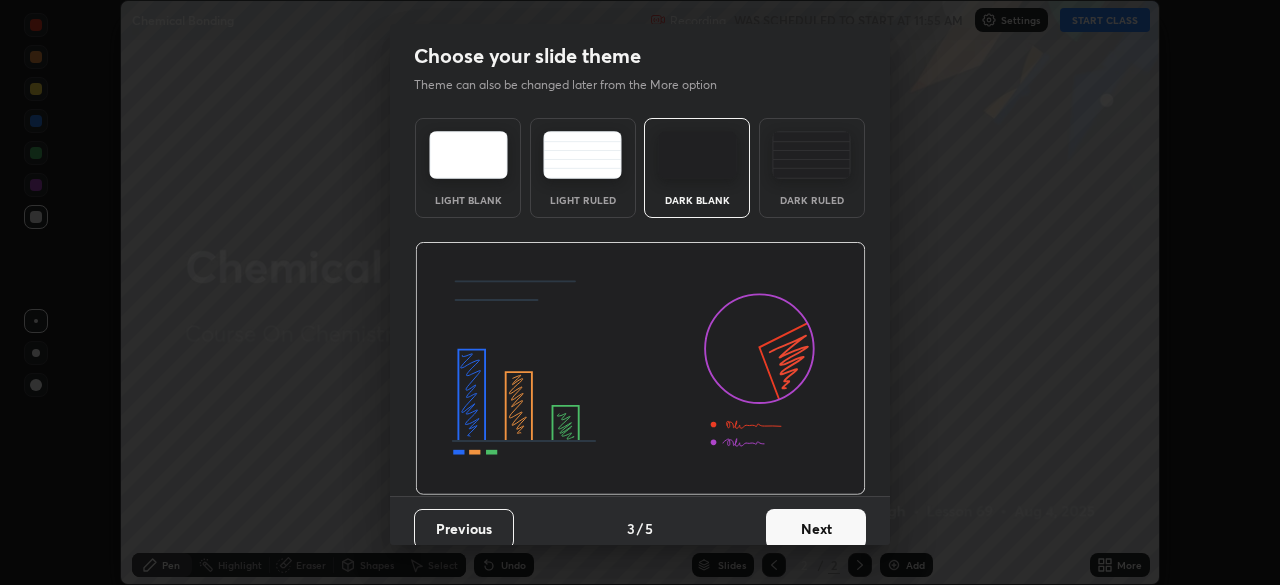 click on "Next" at bounding box center (816, 529) 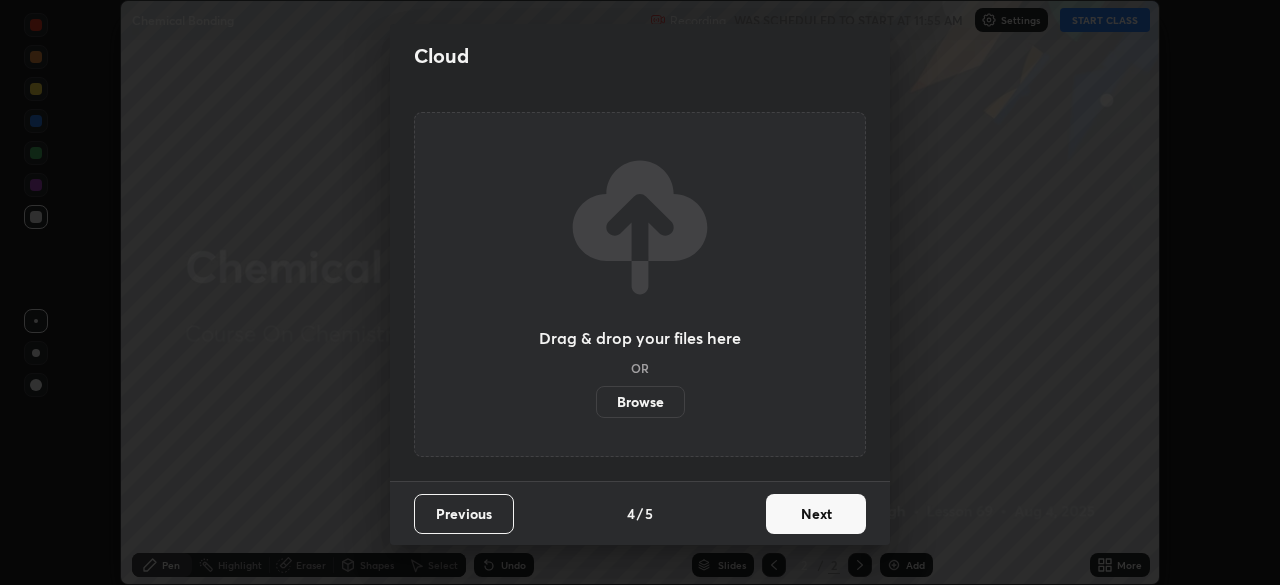 click on "Next" at bounding box center (816, 514) 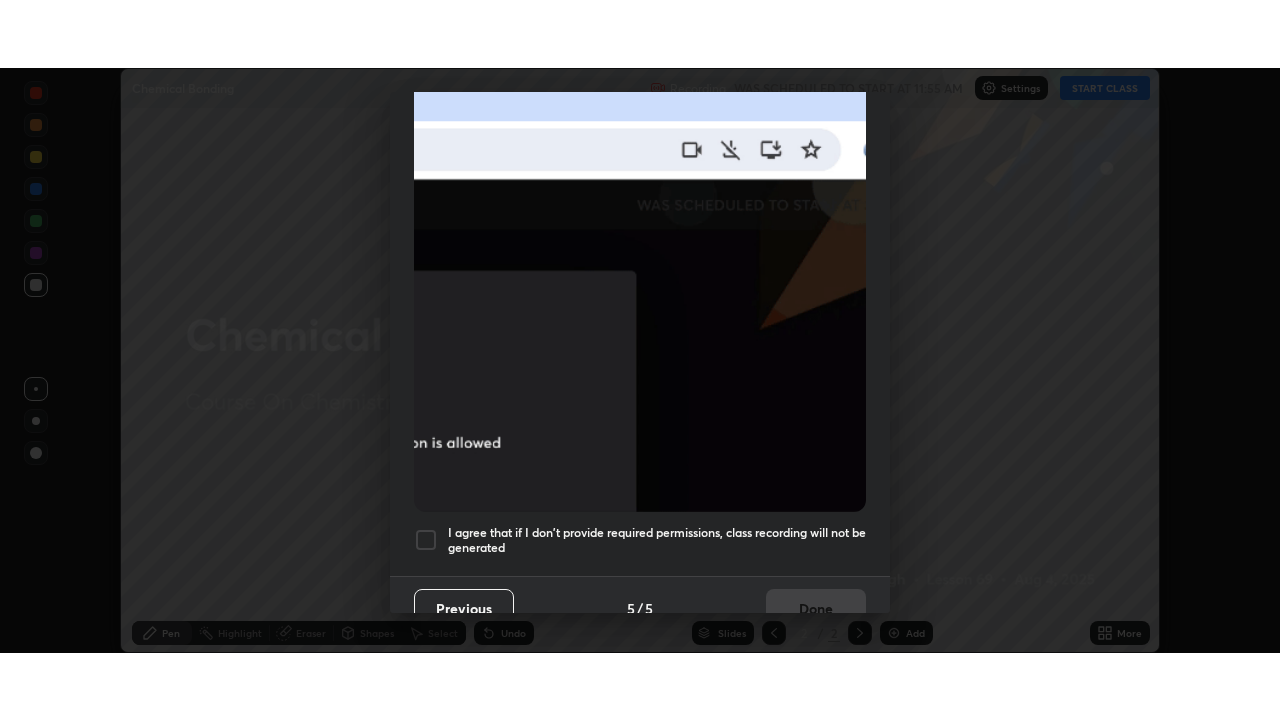 scroll, scrollTop: 479, scrollLeft: 0, axis: vertical 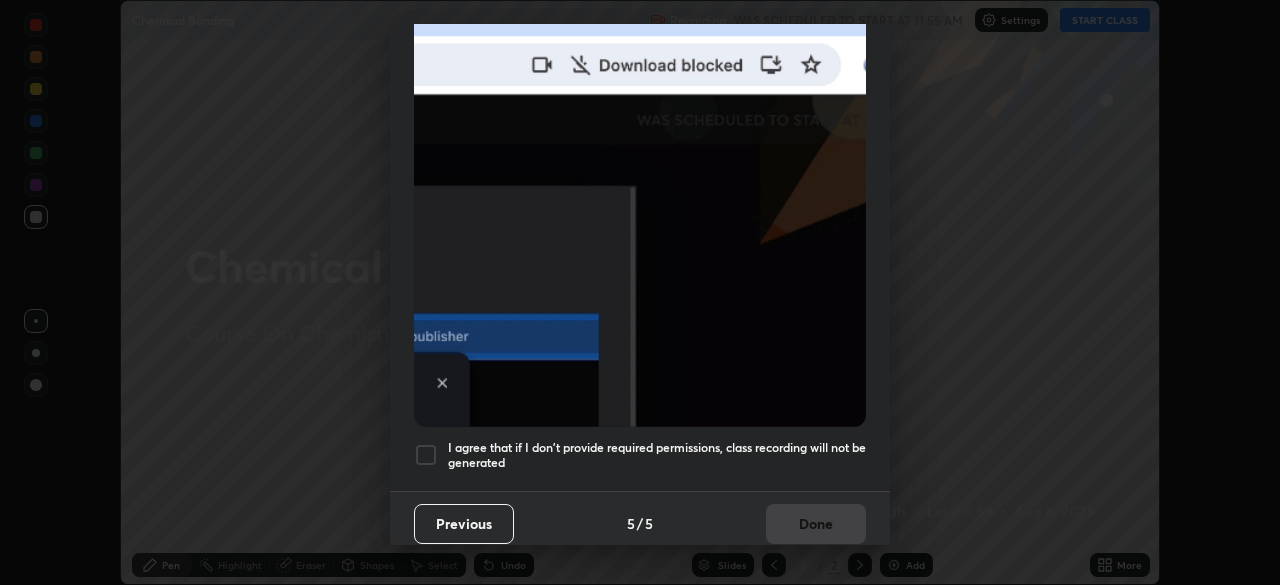 click at bounding box center [426, 455] 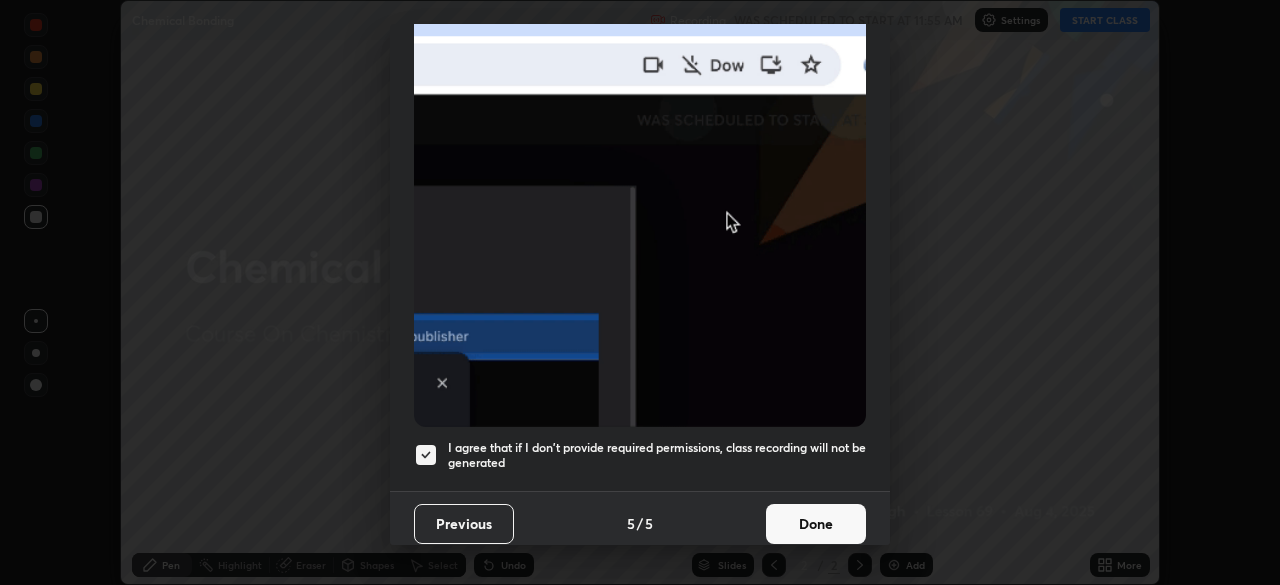 click on "Done" at bounding box center (816, 524) 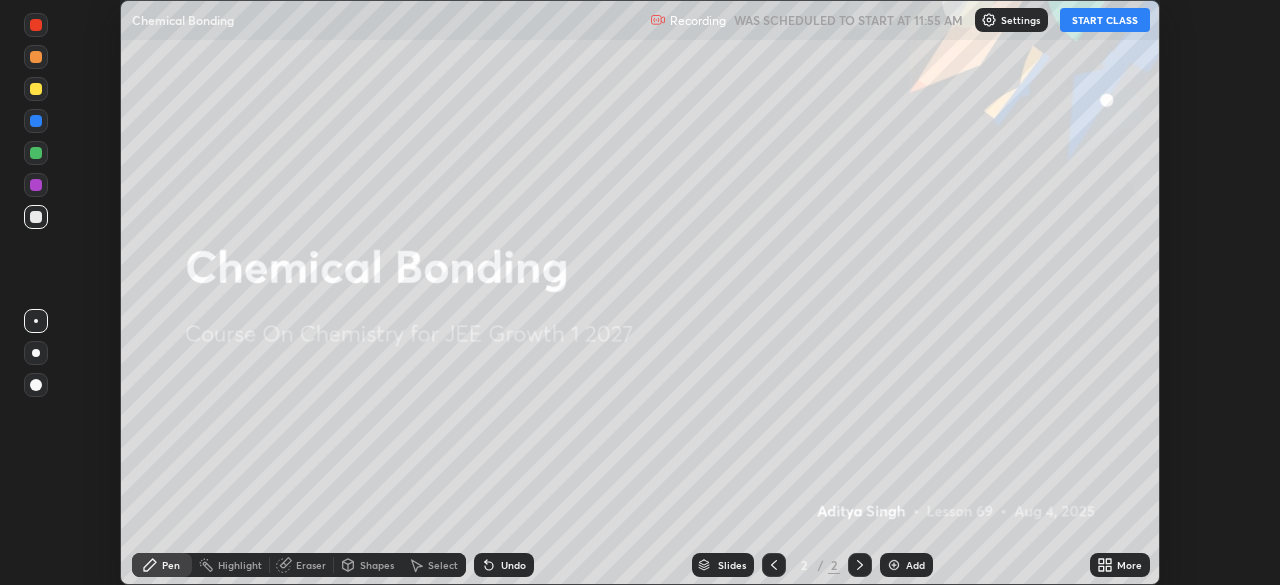 click on "START CLASS" at bounding box center [1105, 20] 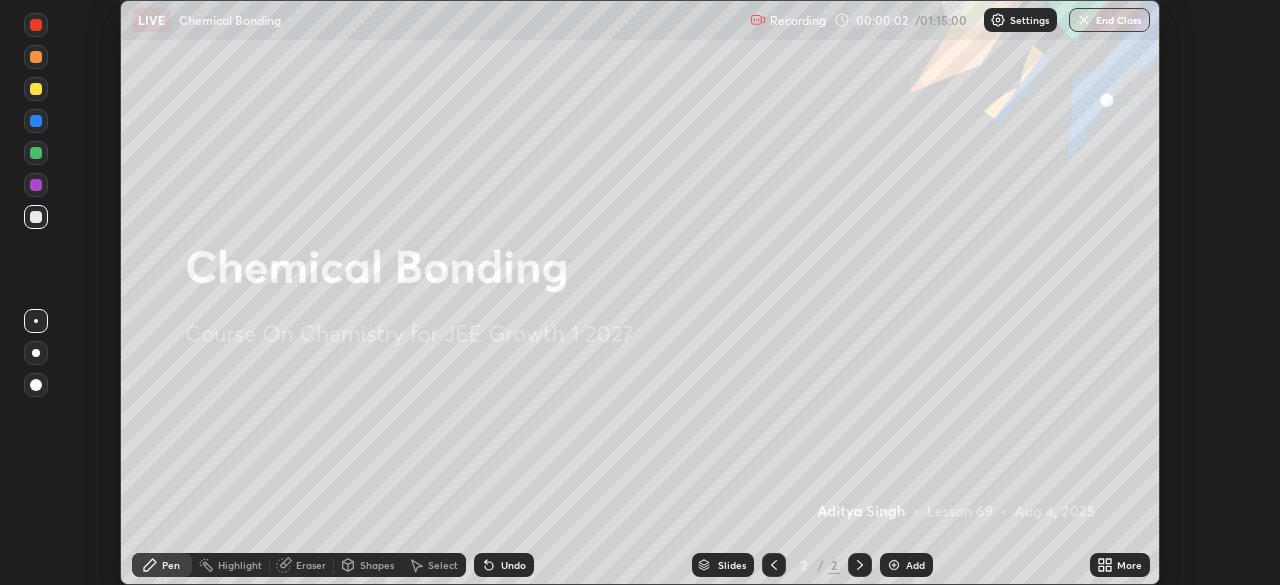 click on "More" at bounding box center [1129, 565] 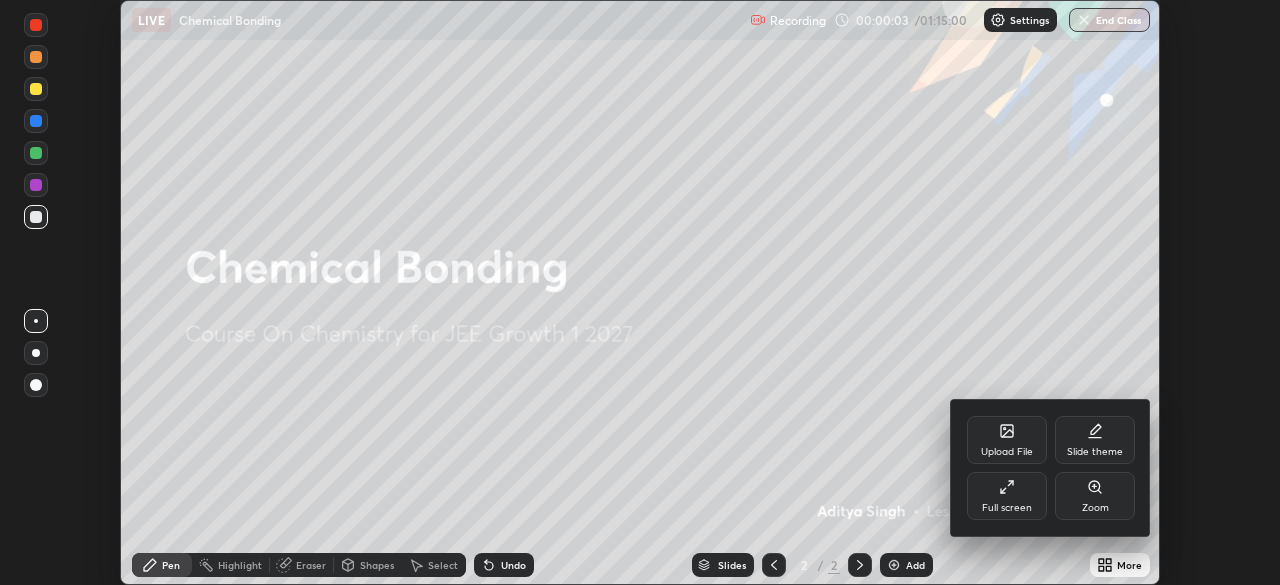 click on "Full screen" at bounding box center (1007, 496) 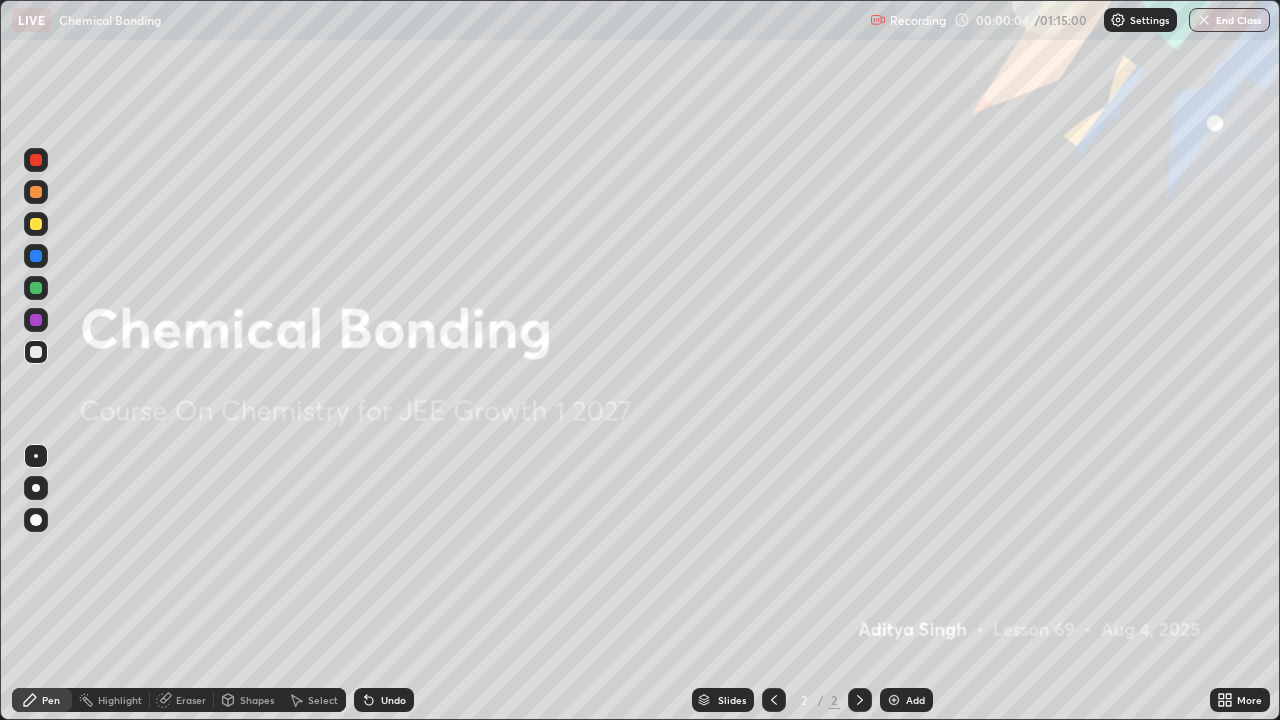 scroll, scrollTop: 99280, scrollLeft: 98720, axis: both 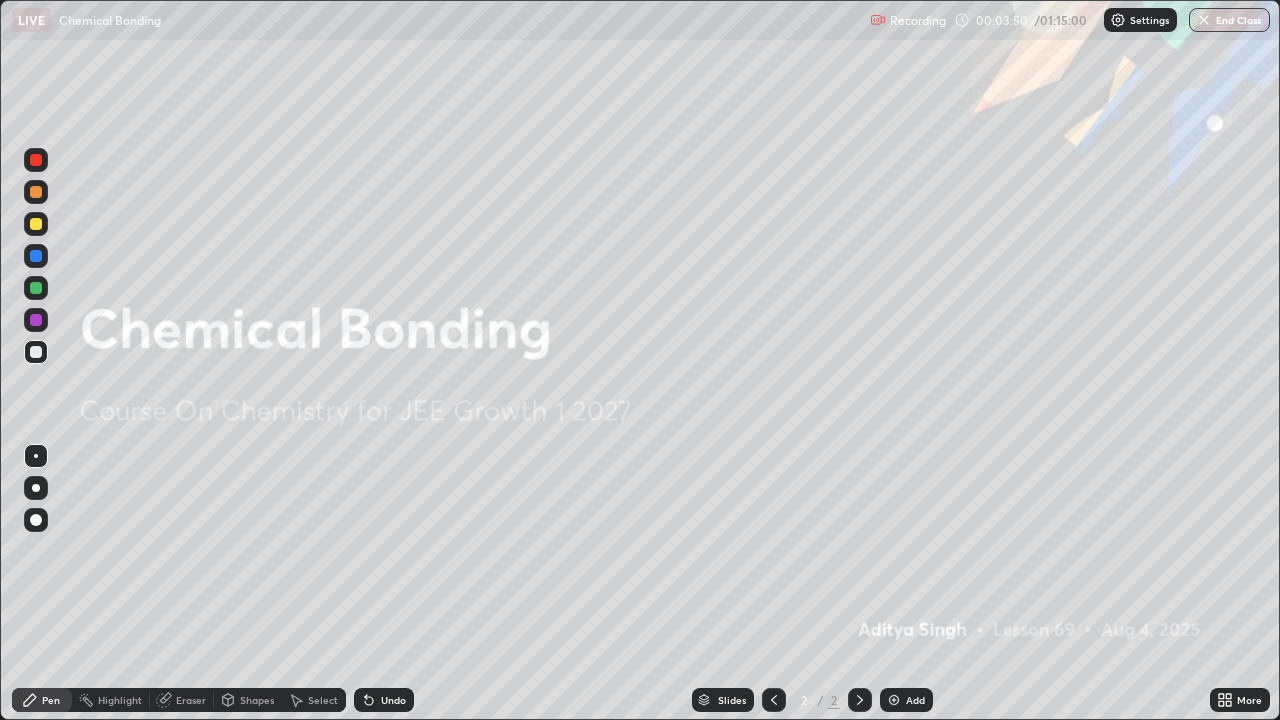 click on "Add" at bounding box center (915, 700) 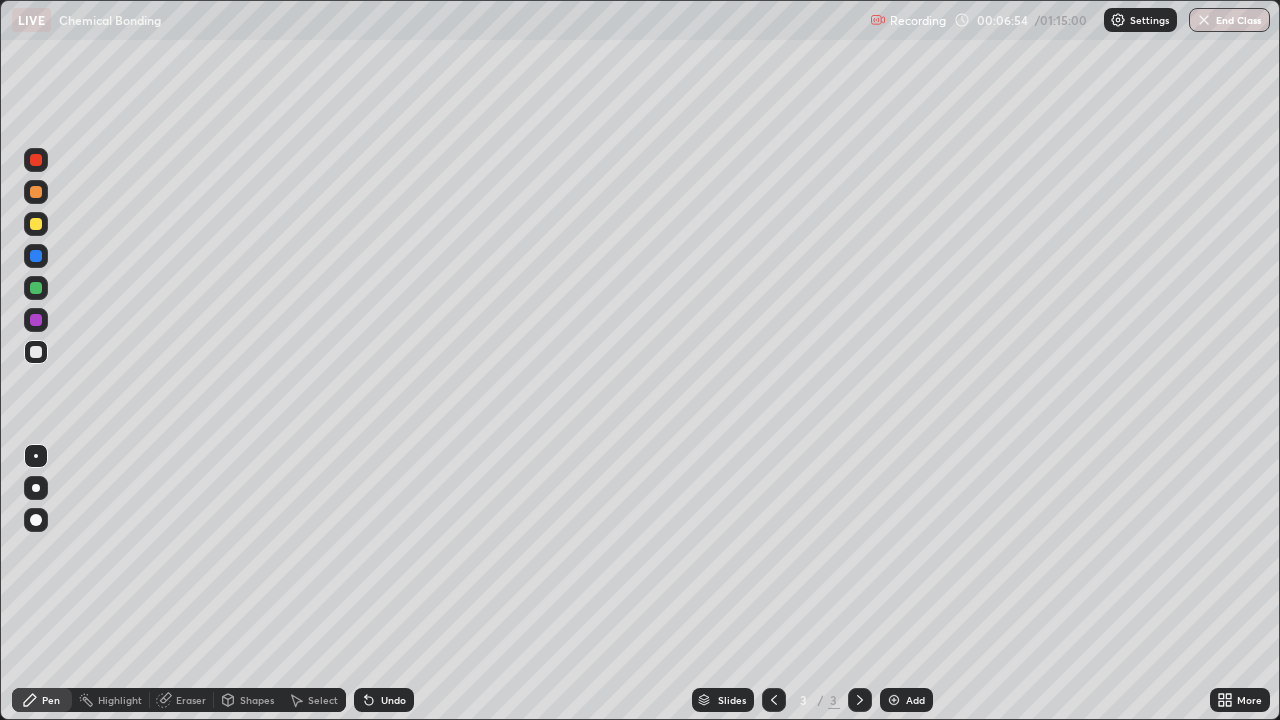 click at bounding box center [36, 224] 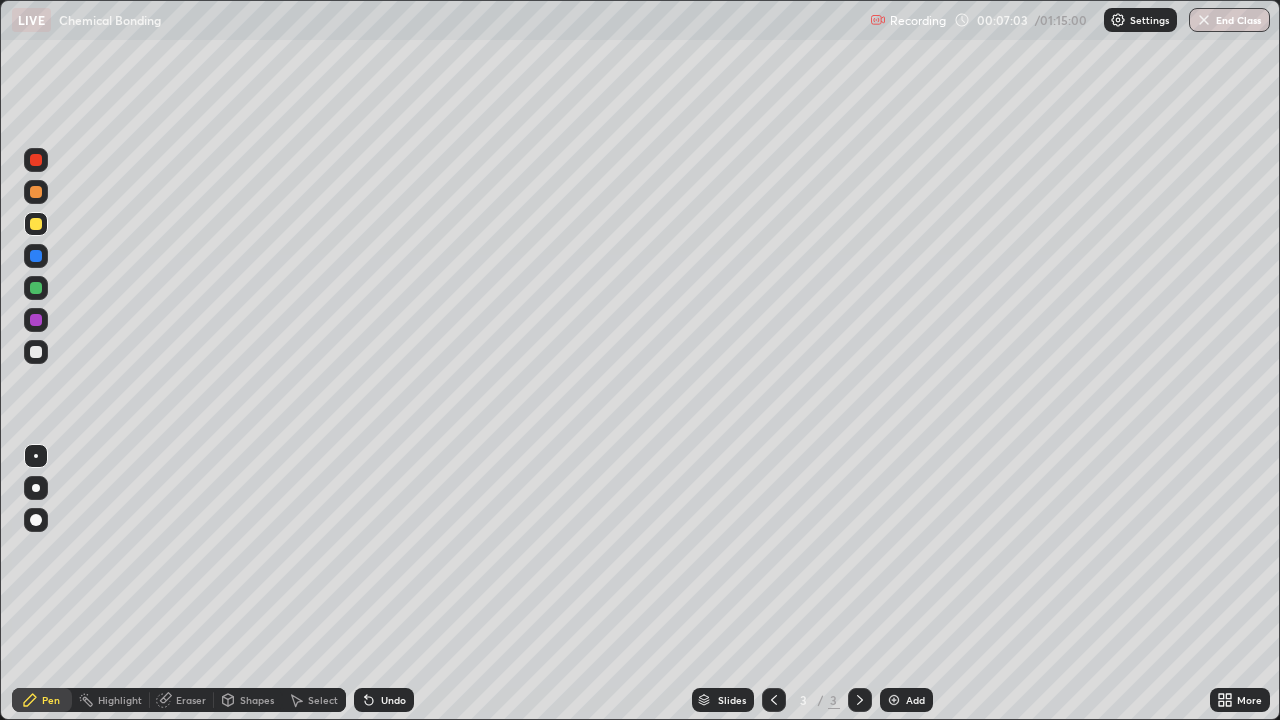 click at bounding box center [36, 488] 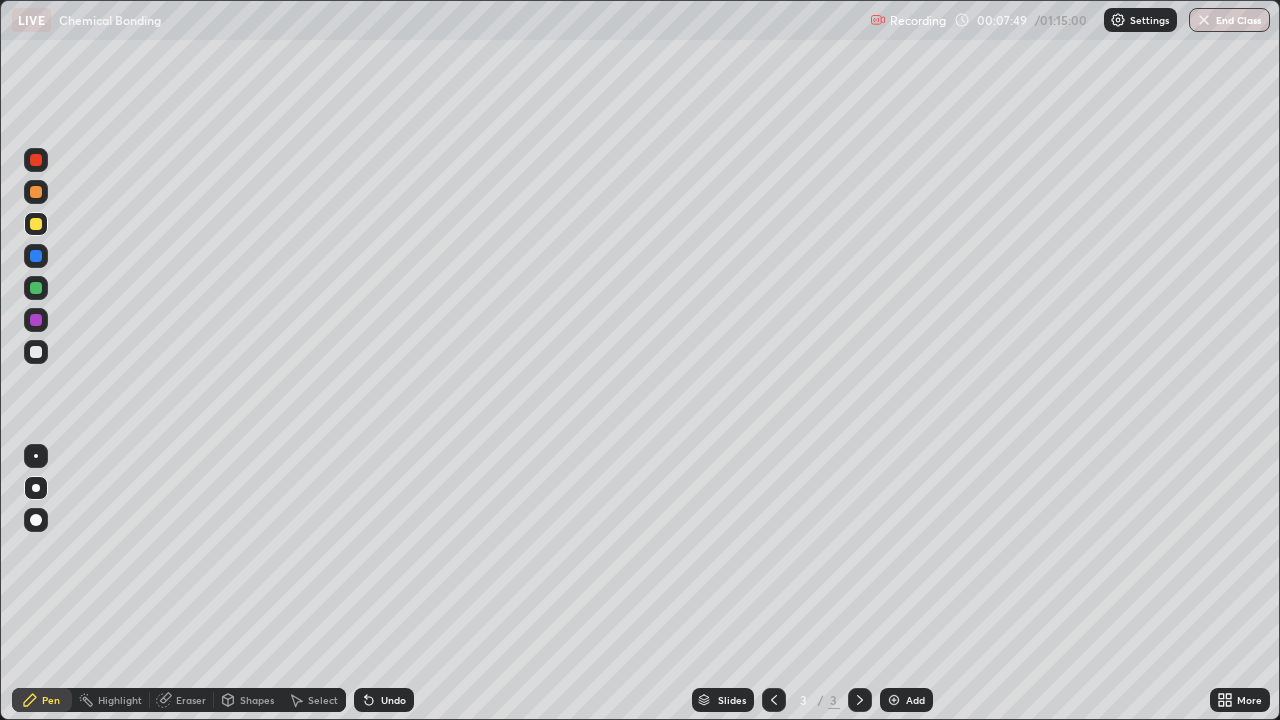click on "Undo" at bounding box center (393, 700) 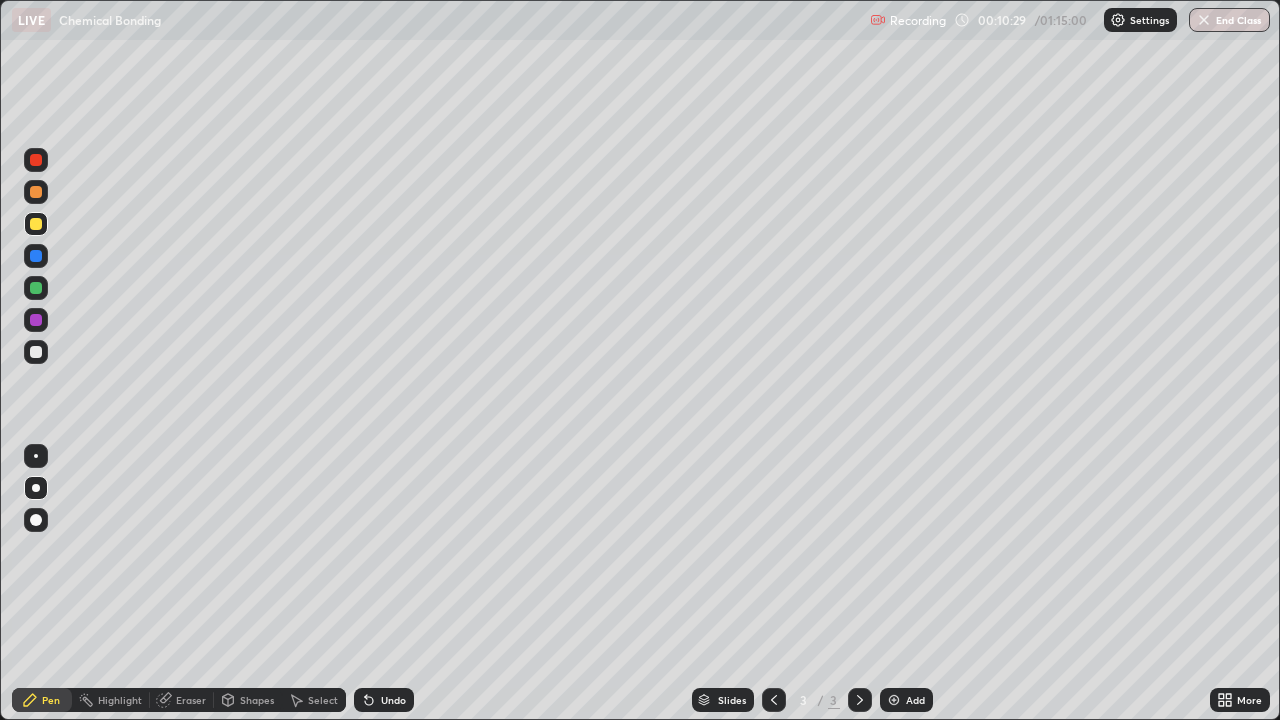 click at bounding box center (36, 352) 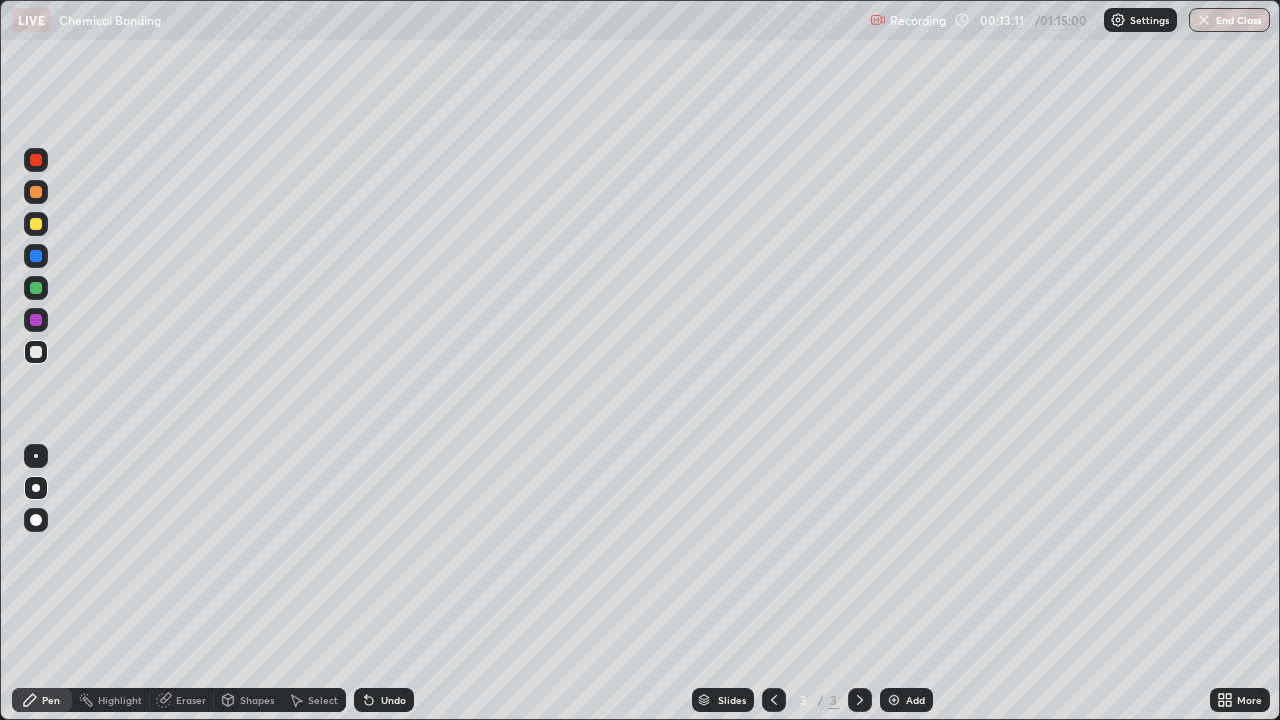 click on "Add" at bounding box center [915, 700] 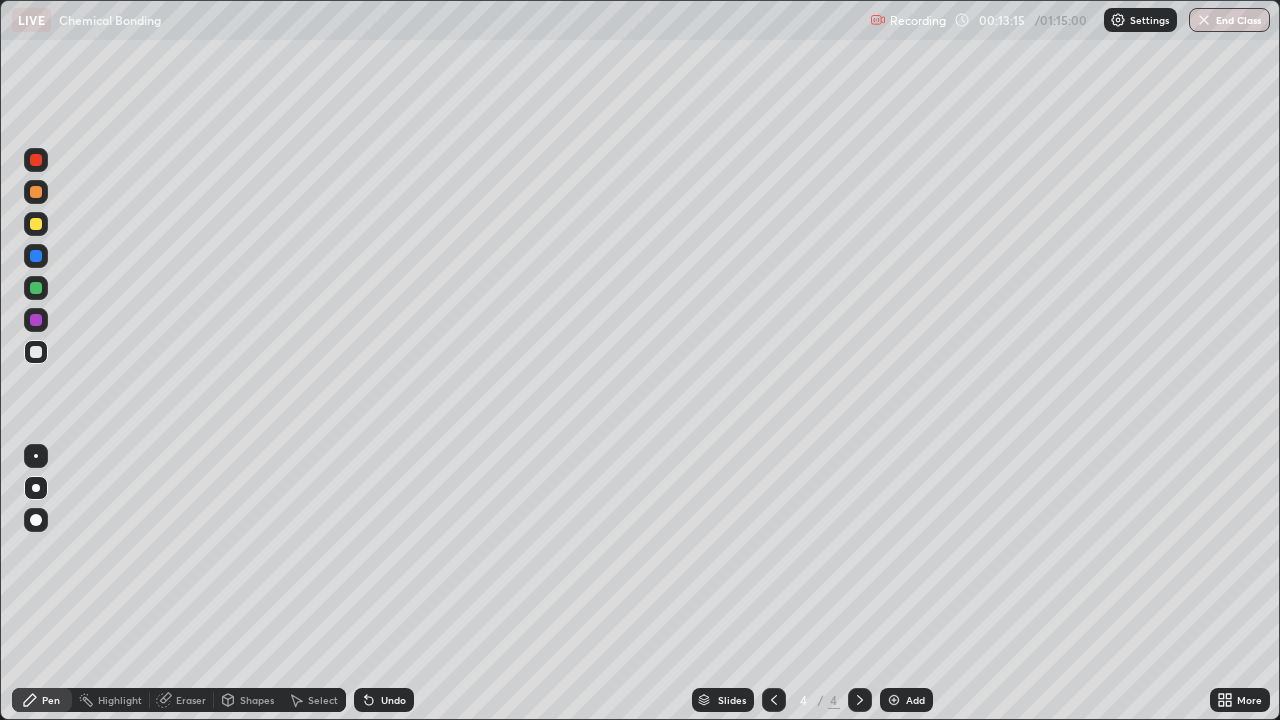 click at bounding box center (36, 224) 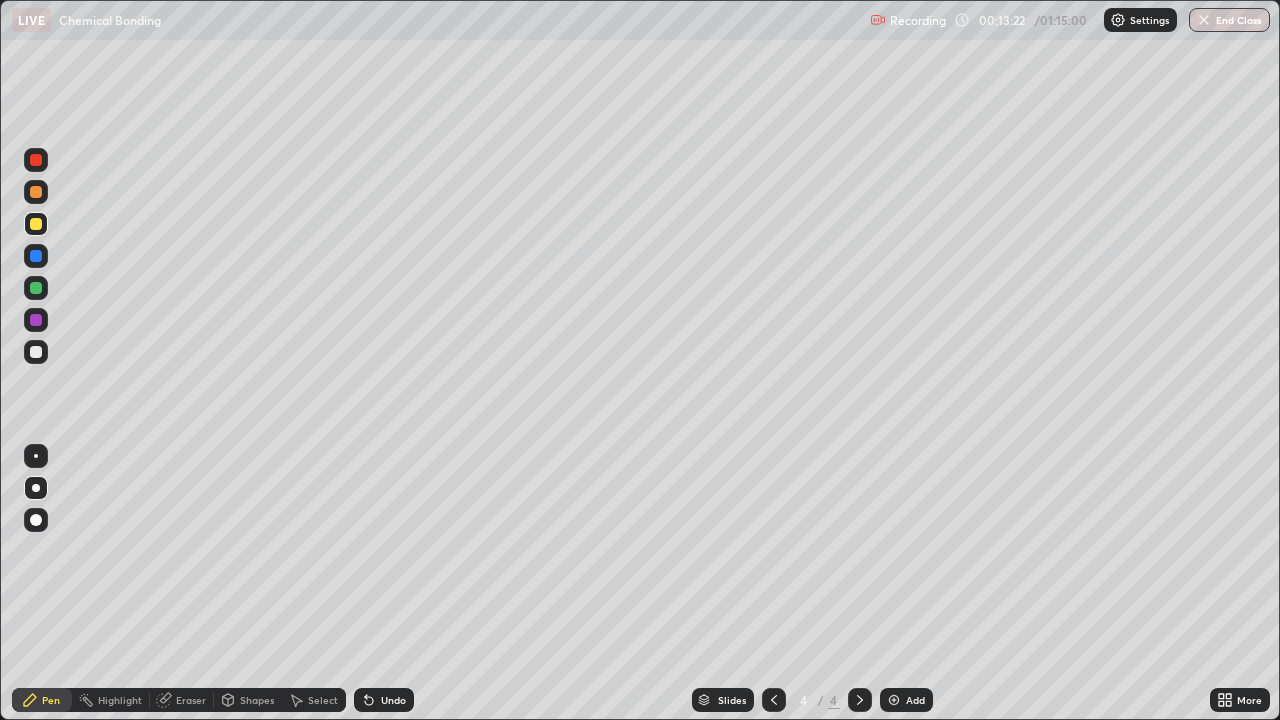 click at bounding box center [36, 352] 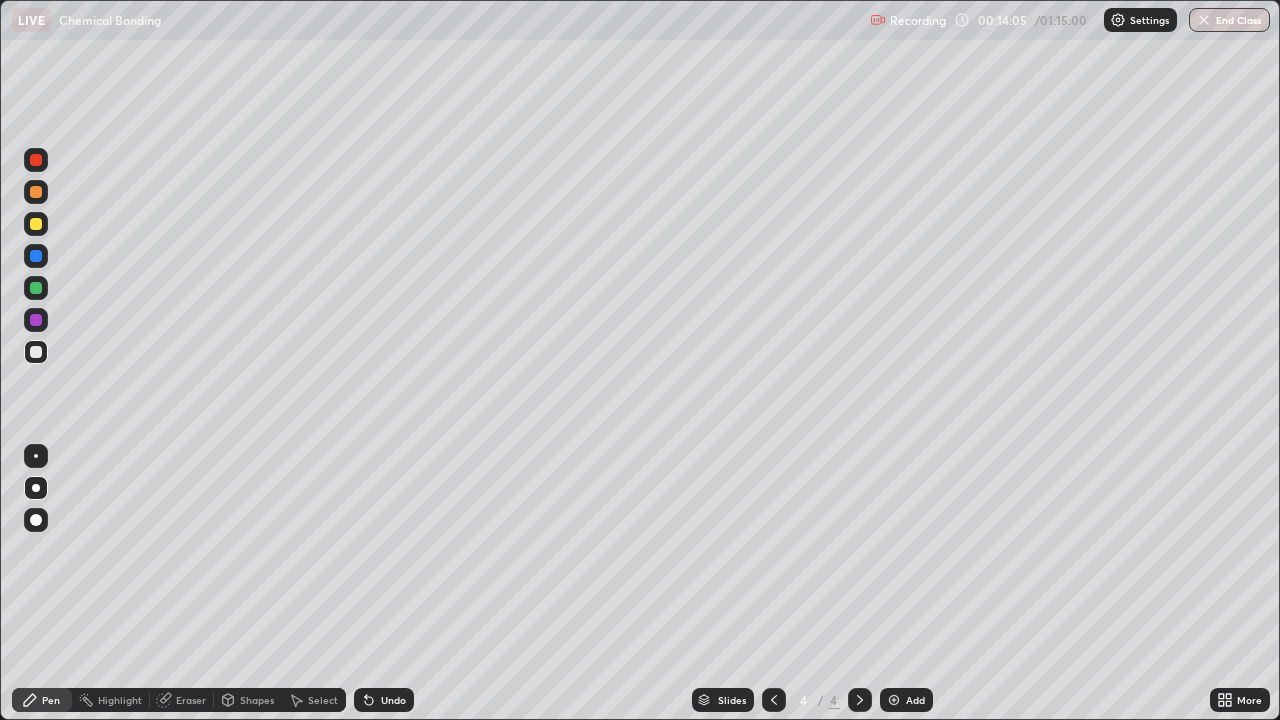 click at bounding box center (36, 224) 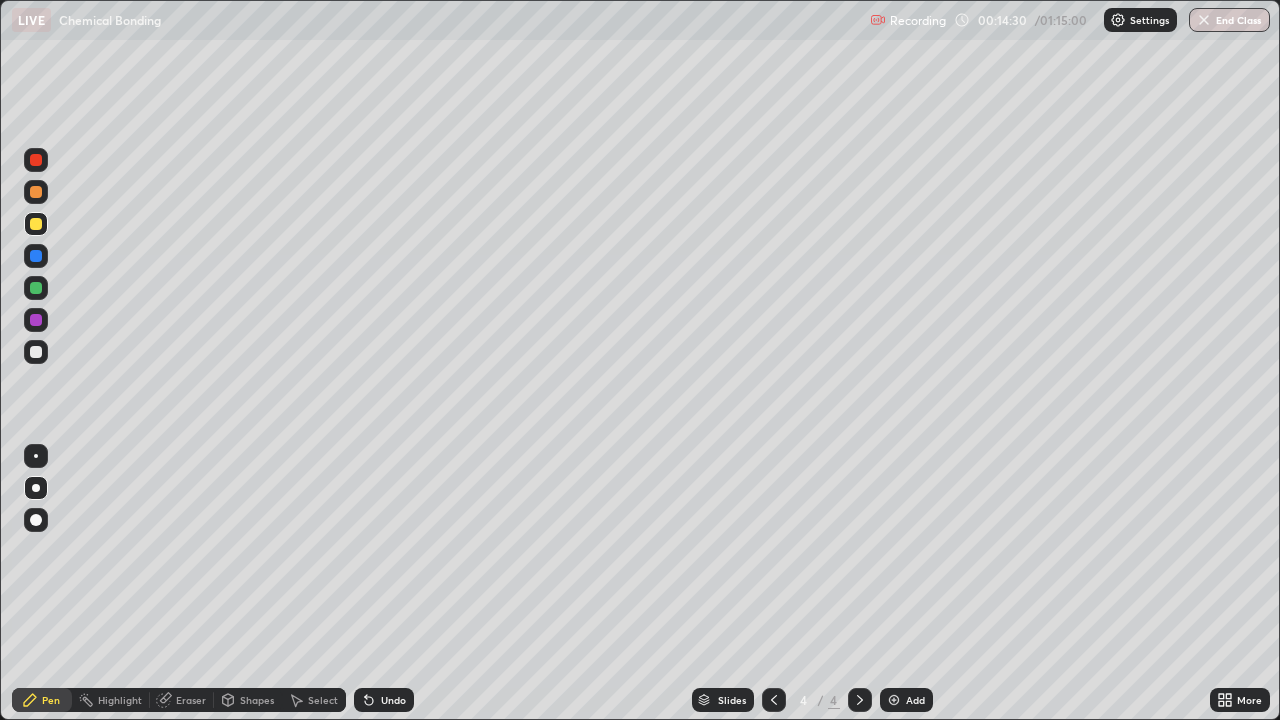 click on "Add" at bounding box center [906, 700] 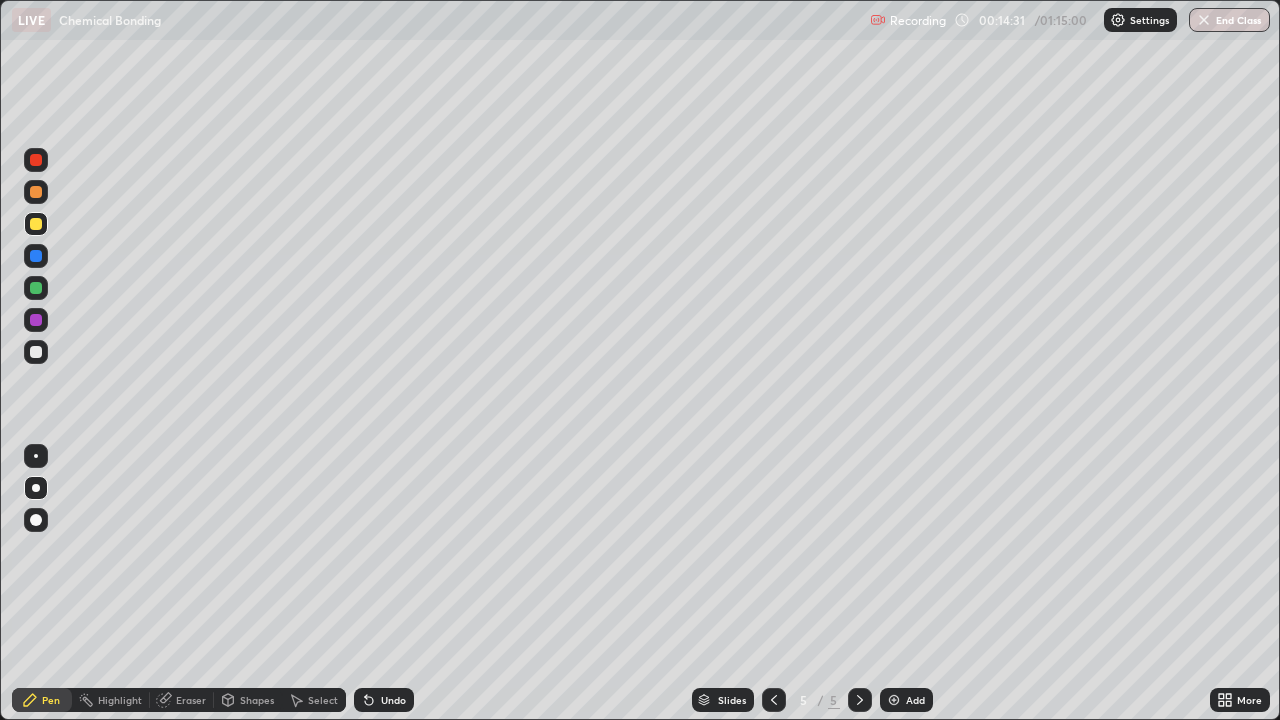 click at bounding box center (36, 352) 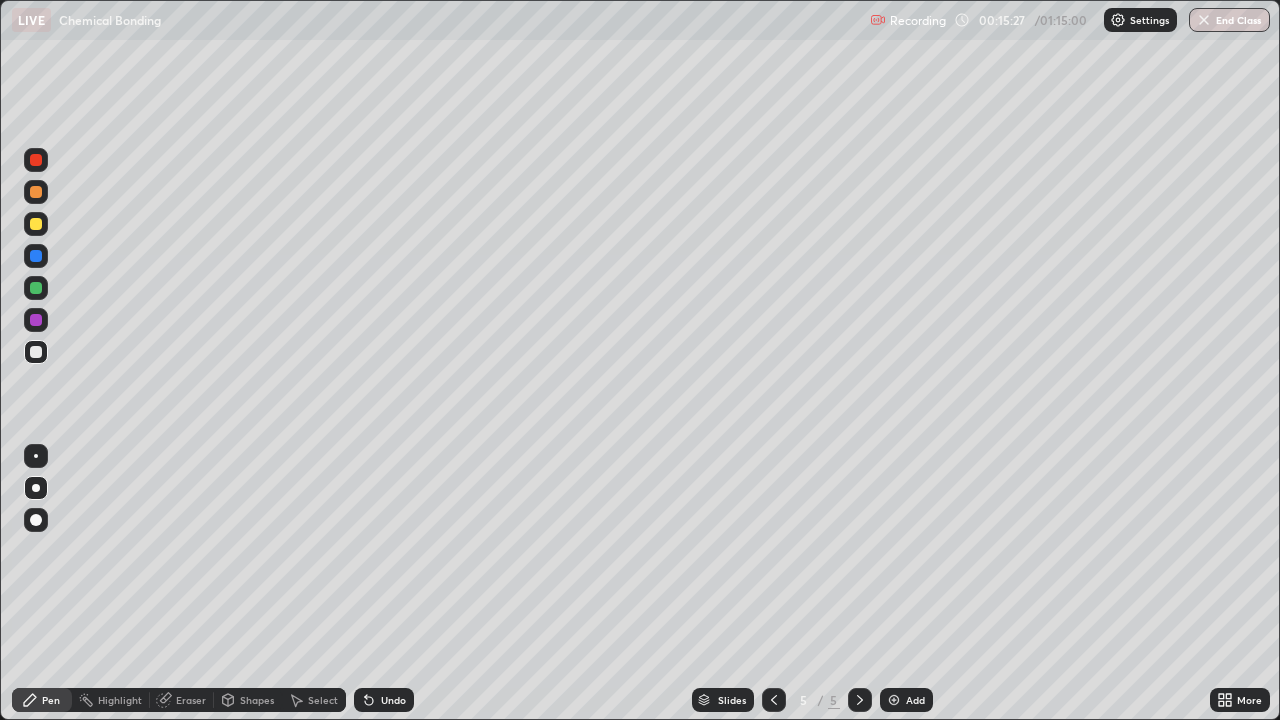 click 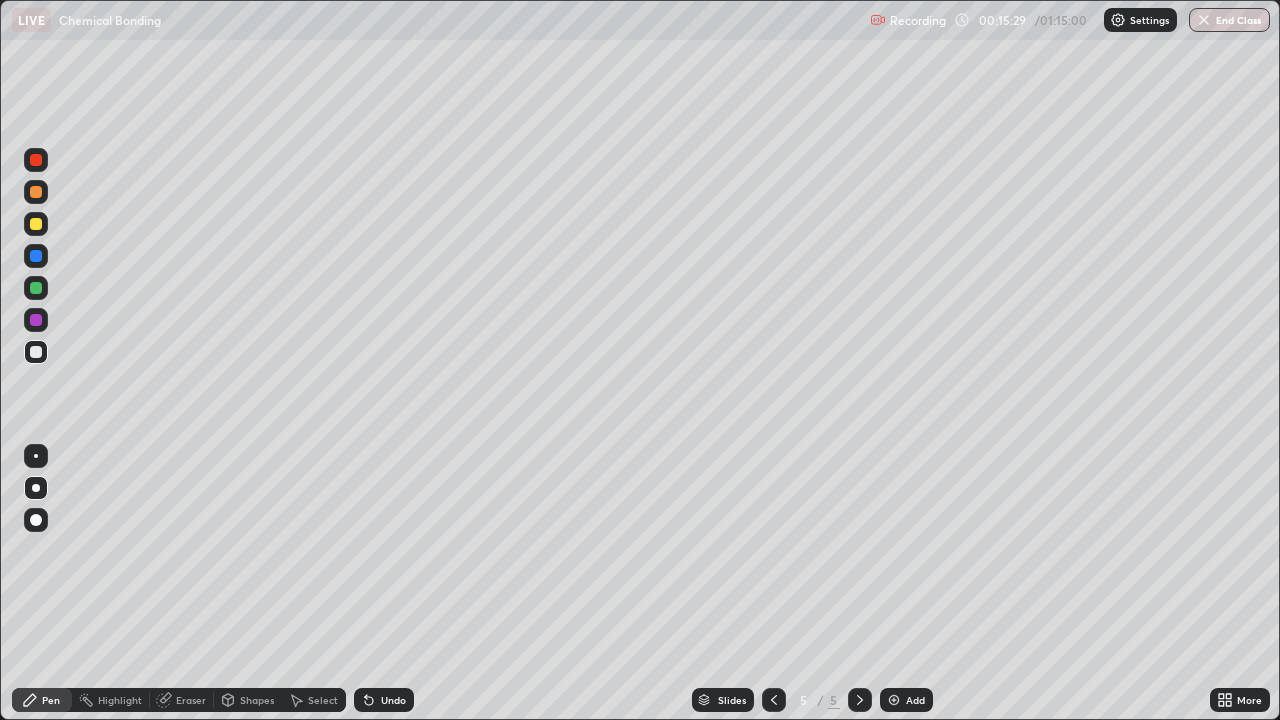 click 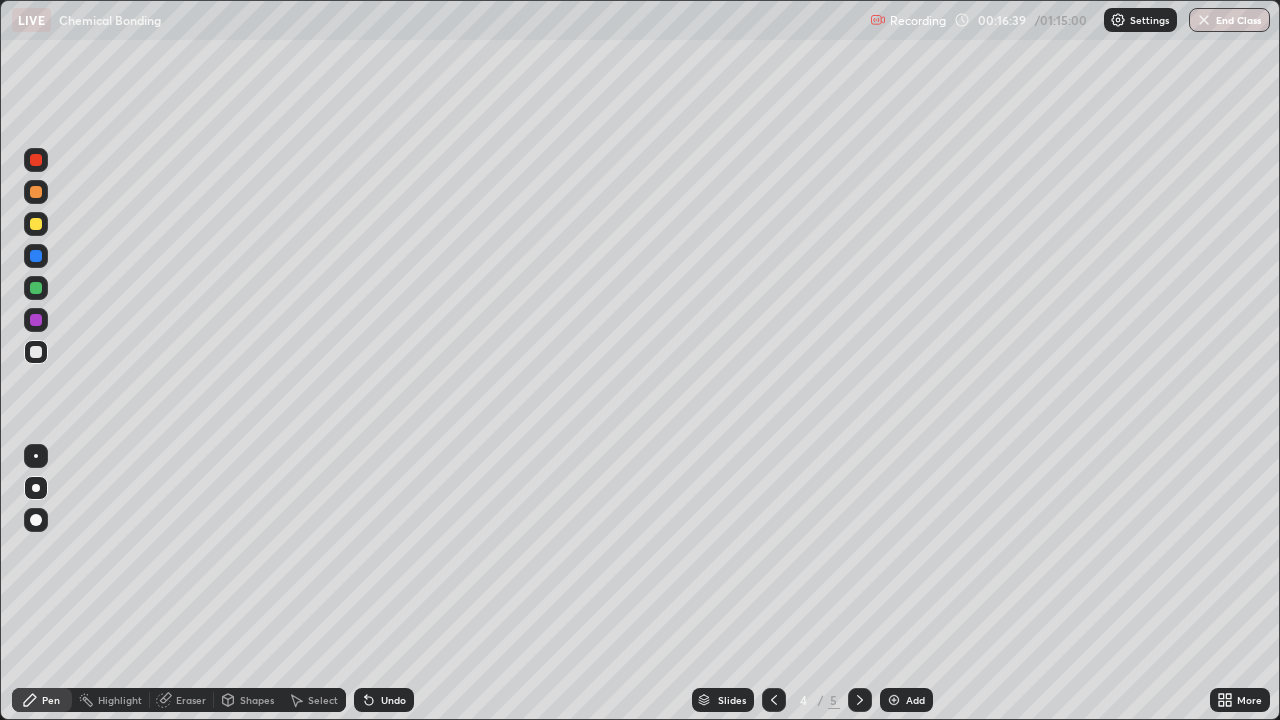 click at bounding box center [36, 224] 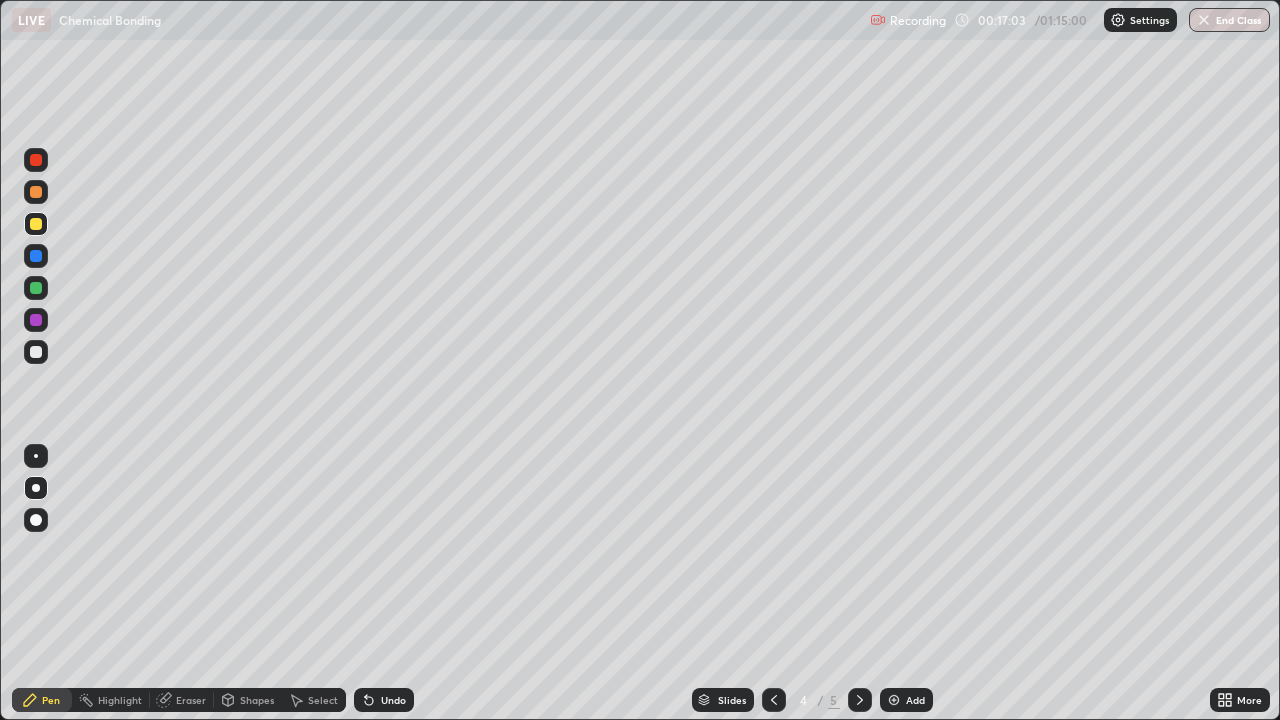 click at bounding box center [36, 352] 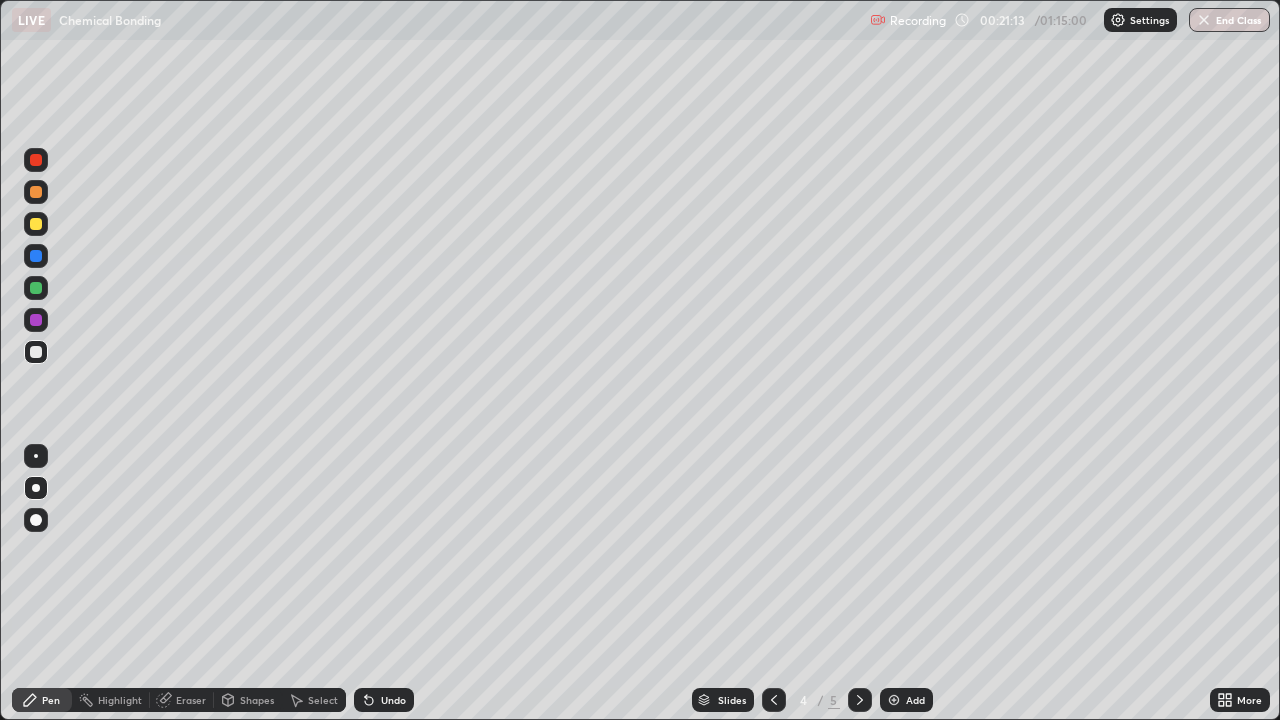 click at bounding box center [894, 700] 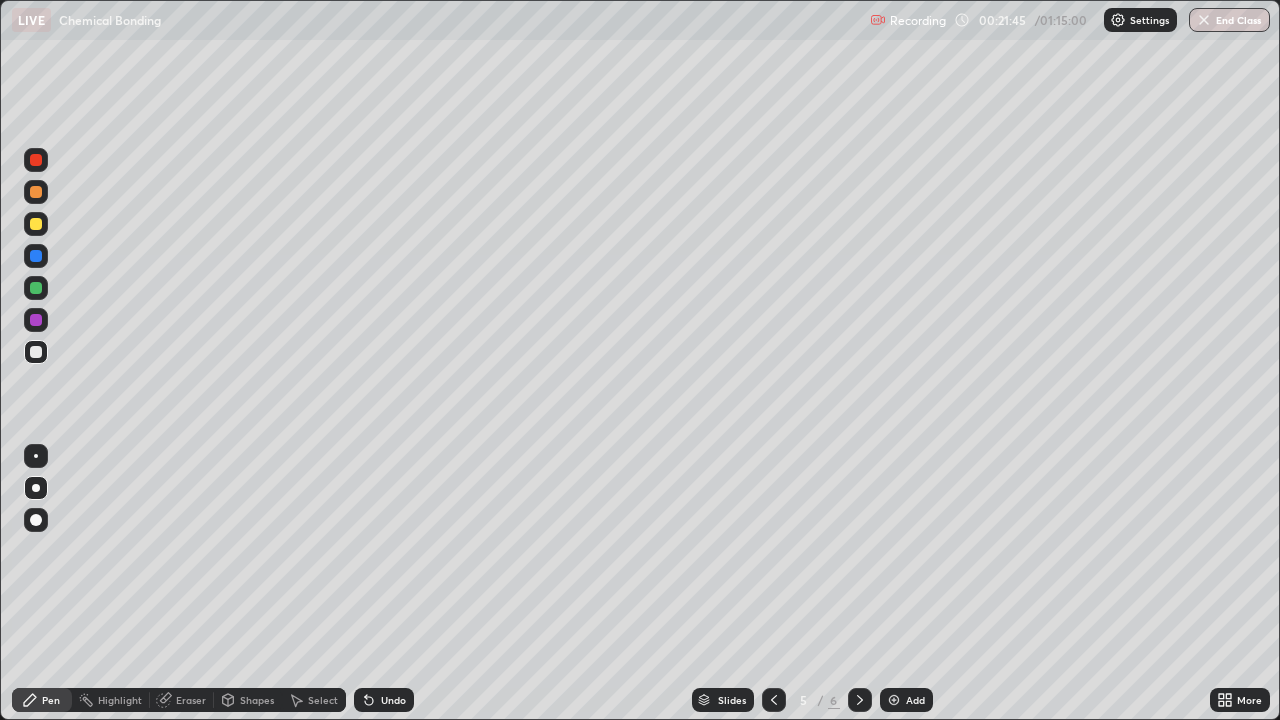 click at bounding box center (36, 224) 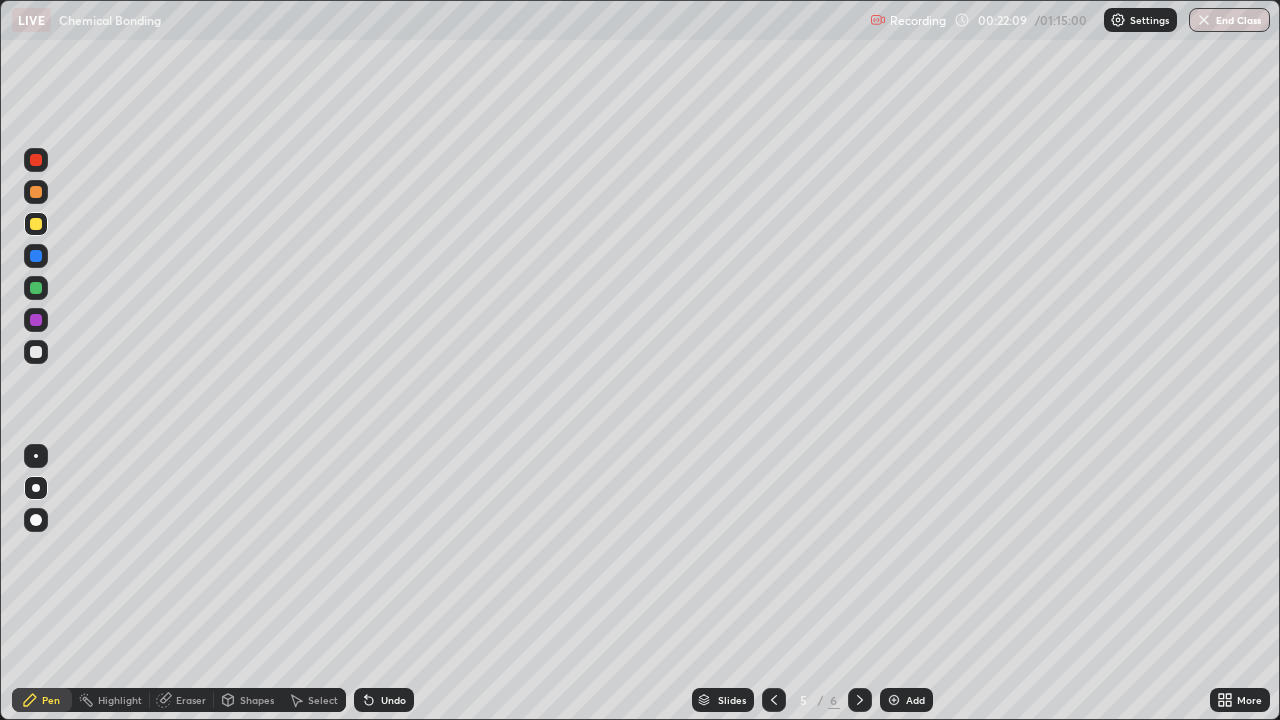 click at bounding box center (36, 352) 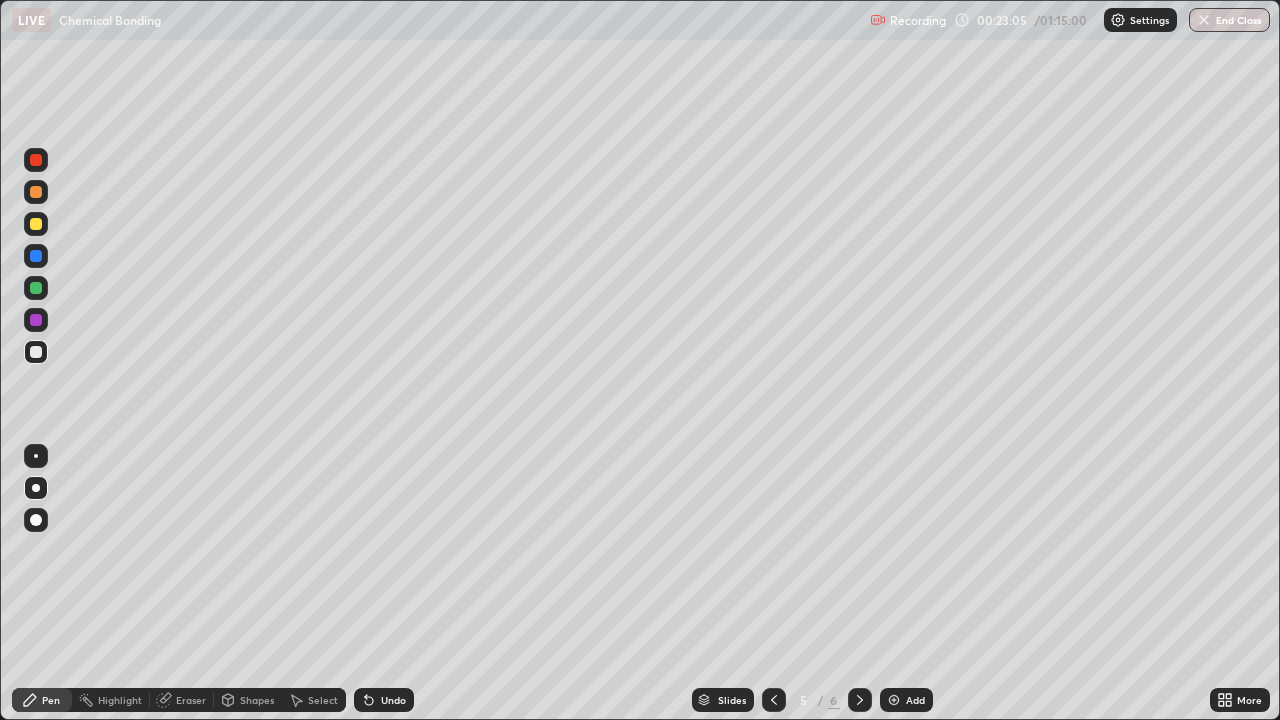 click at bounding box center [36, 288] 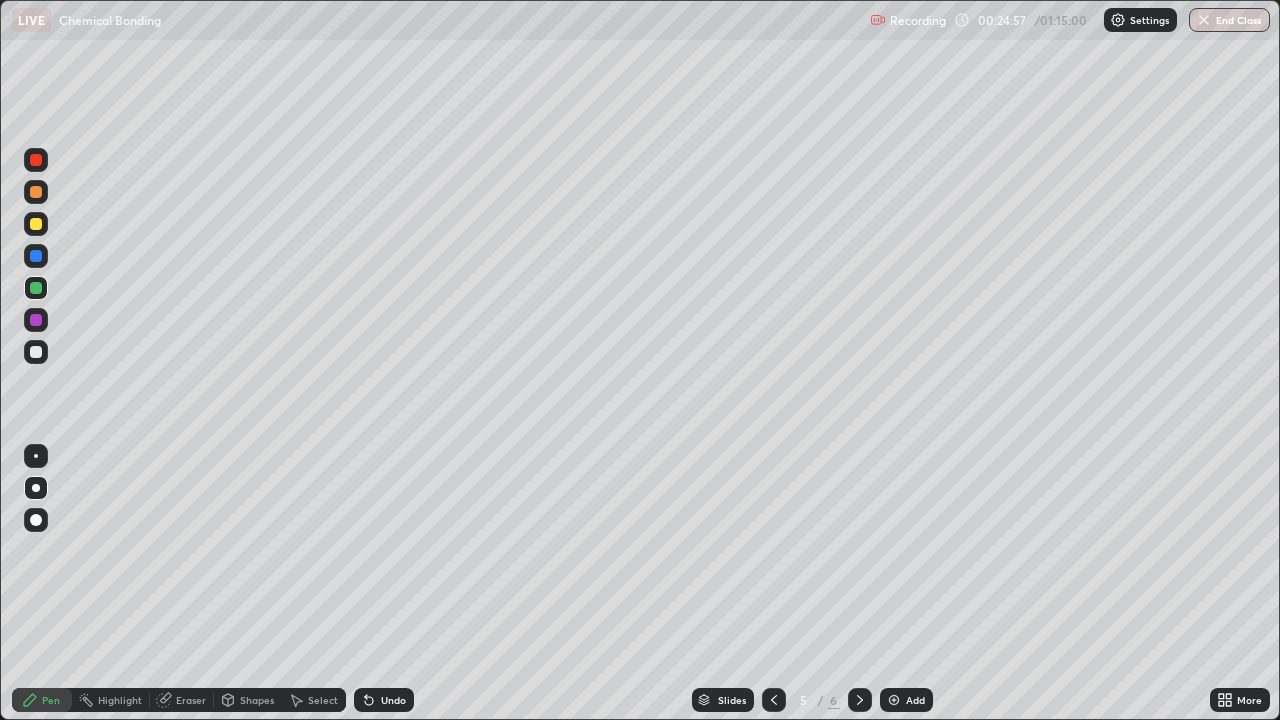 click at bounding box center [36, 352] 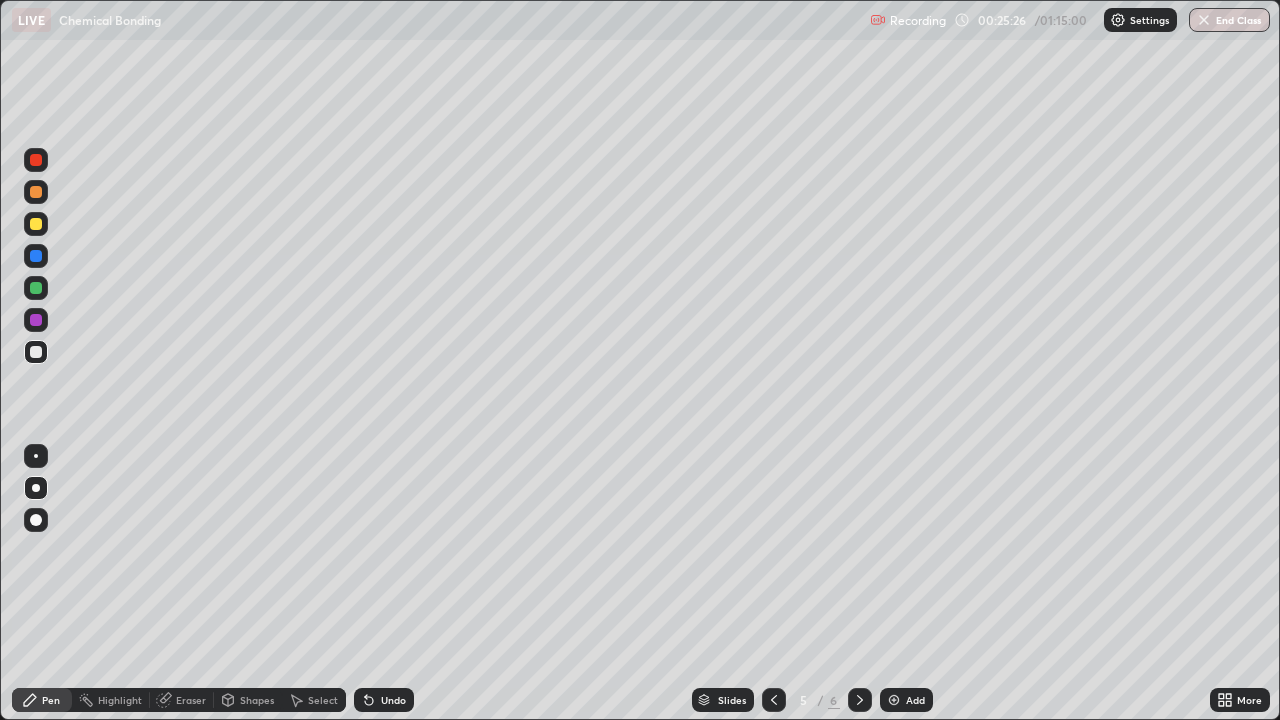 click at bounding box center (36, 224) 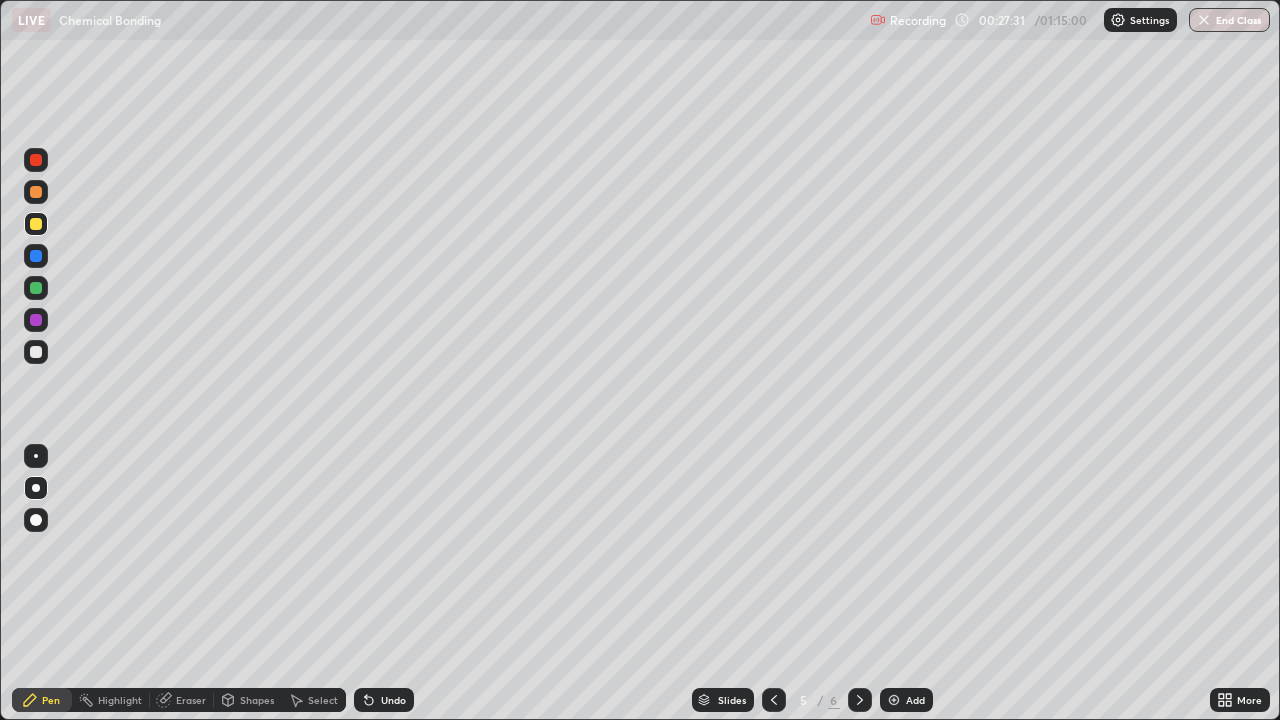 click 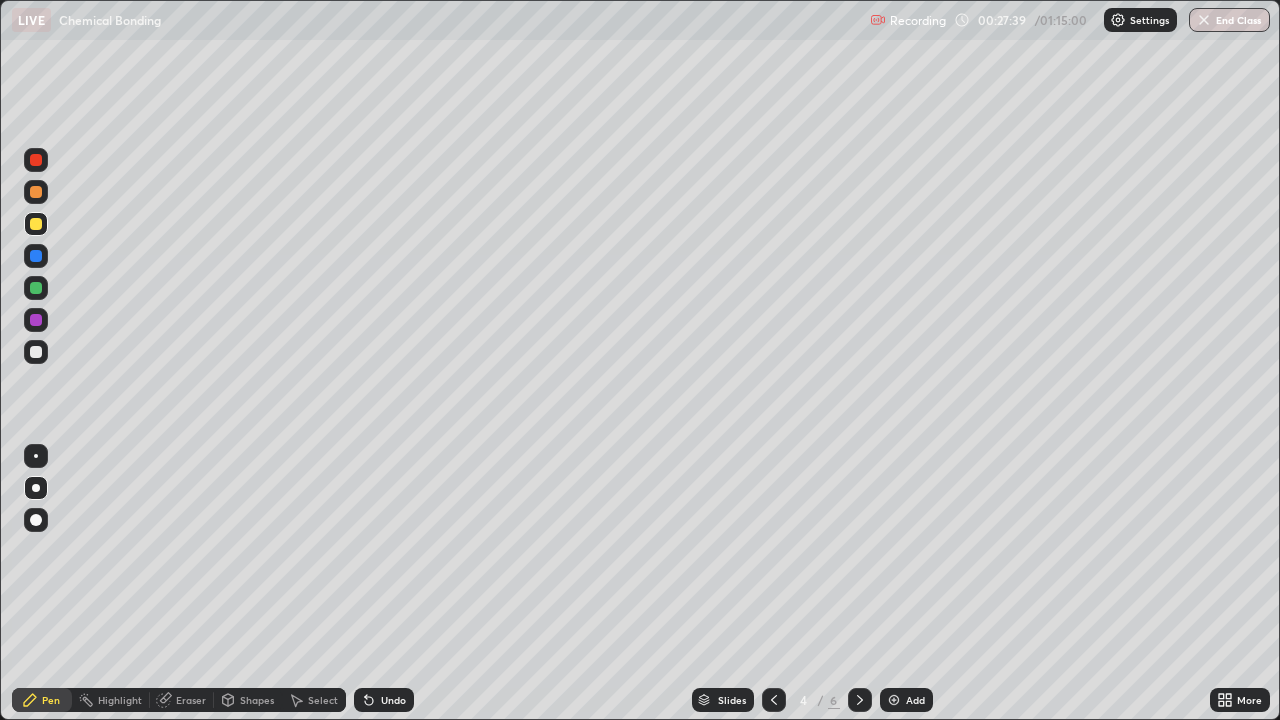 click 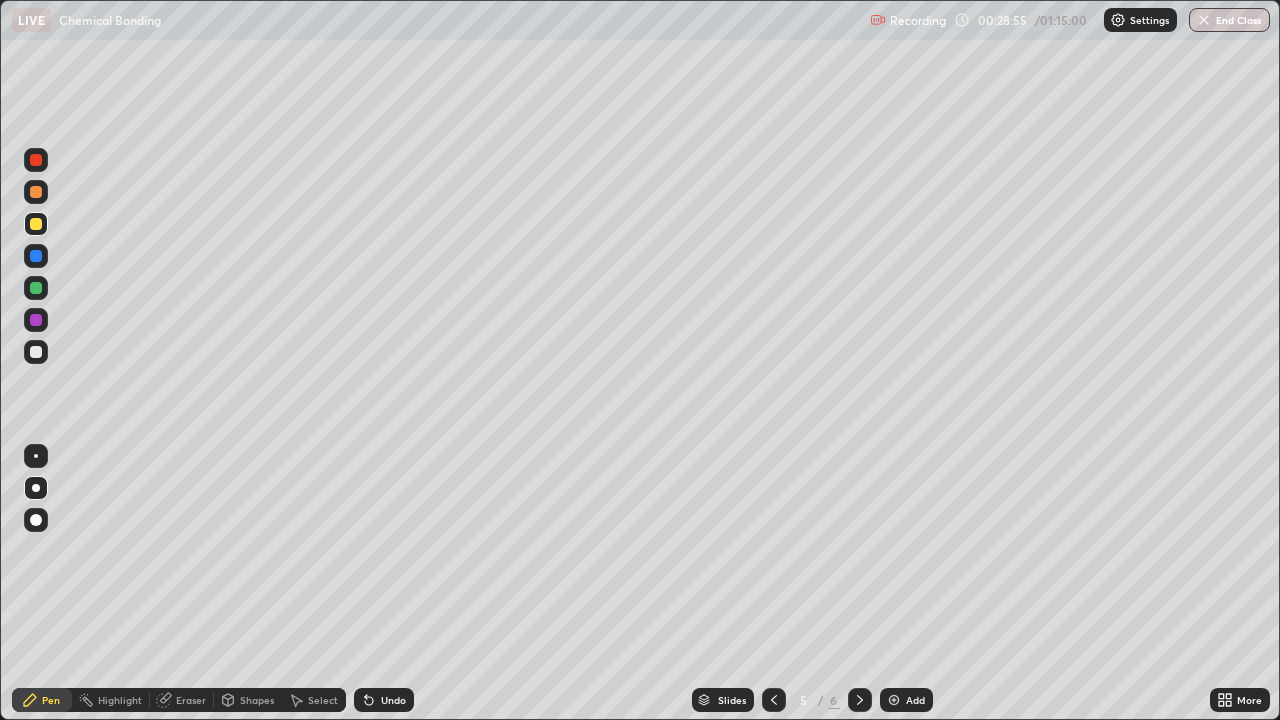 click at bounding box center [894, 700] 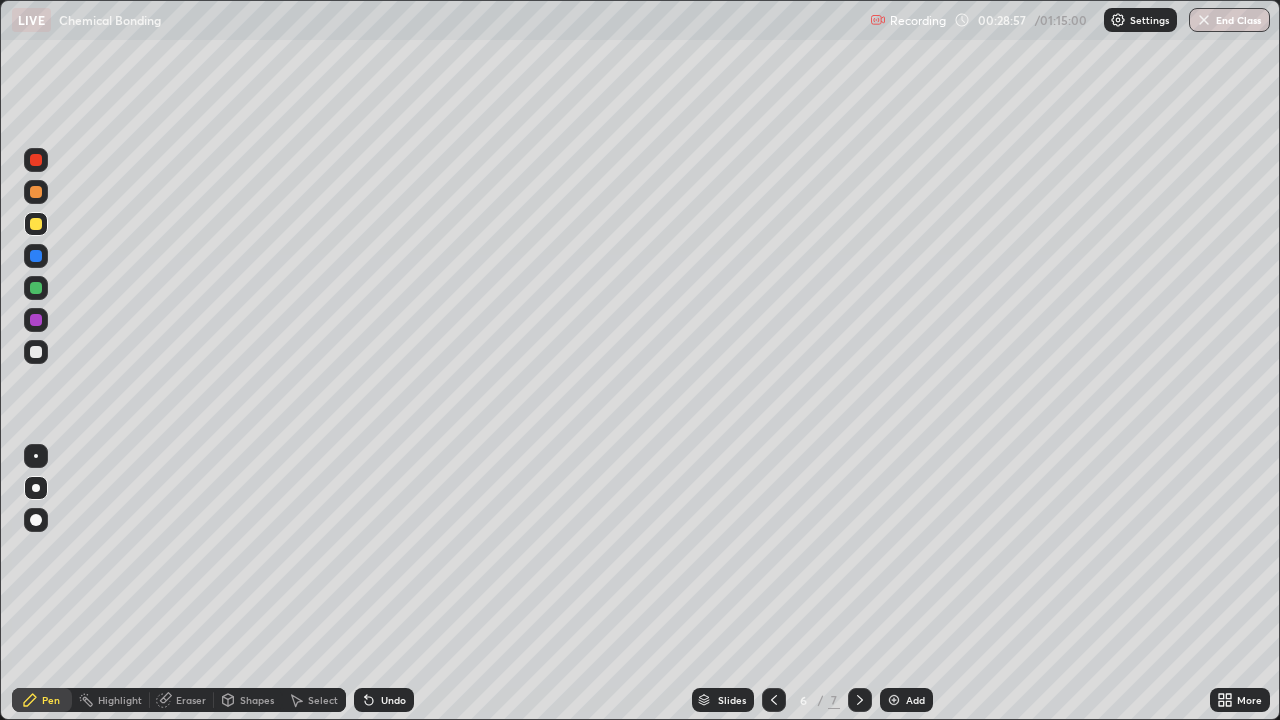 click at bounding box center (36, 352) 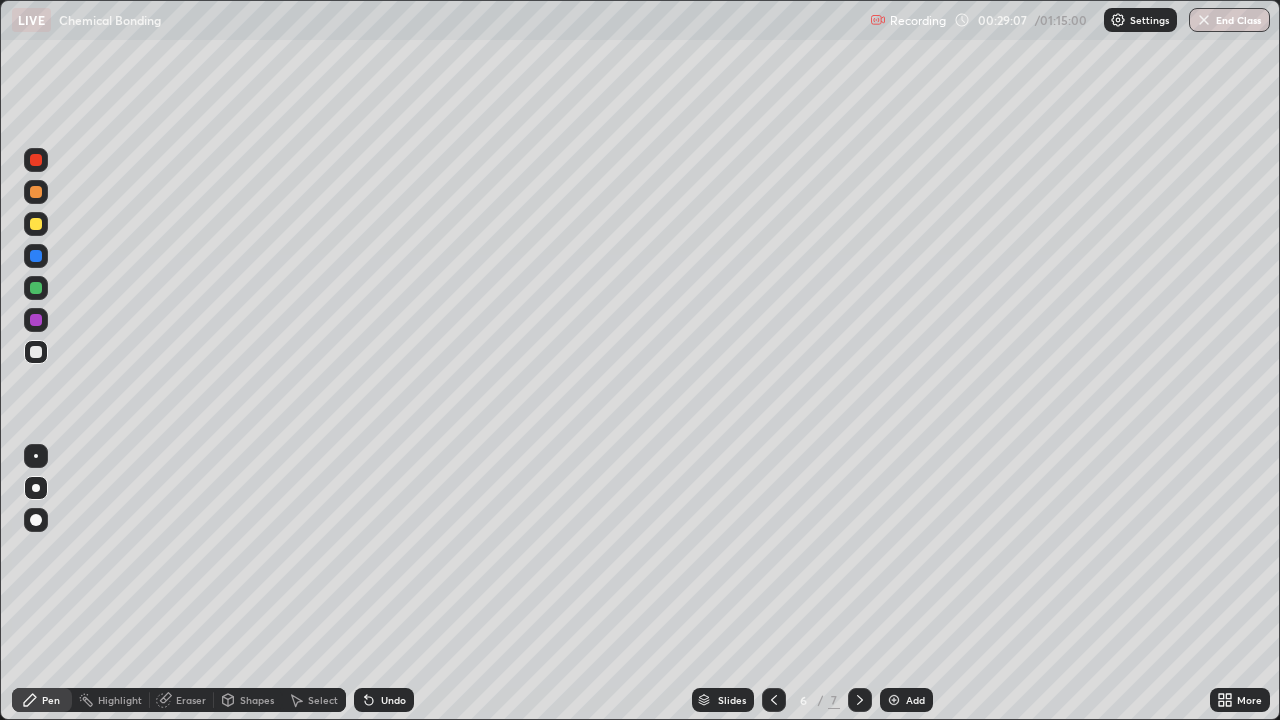 click at bounding box center [36, 224] 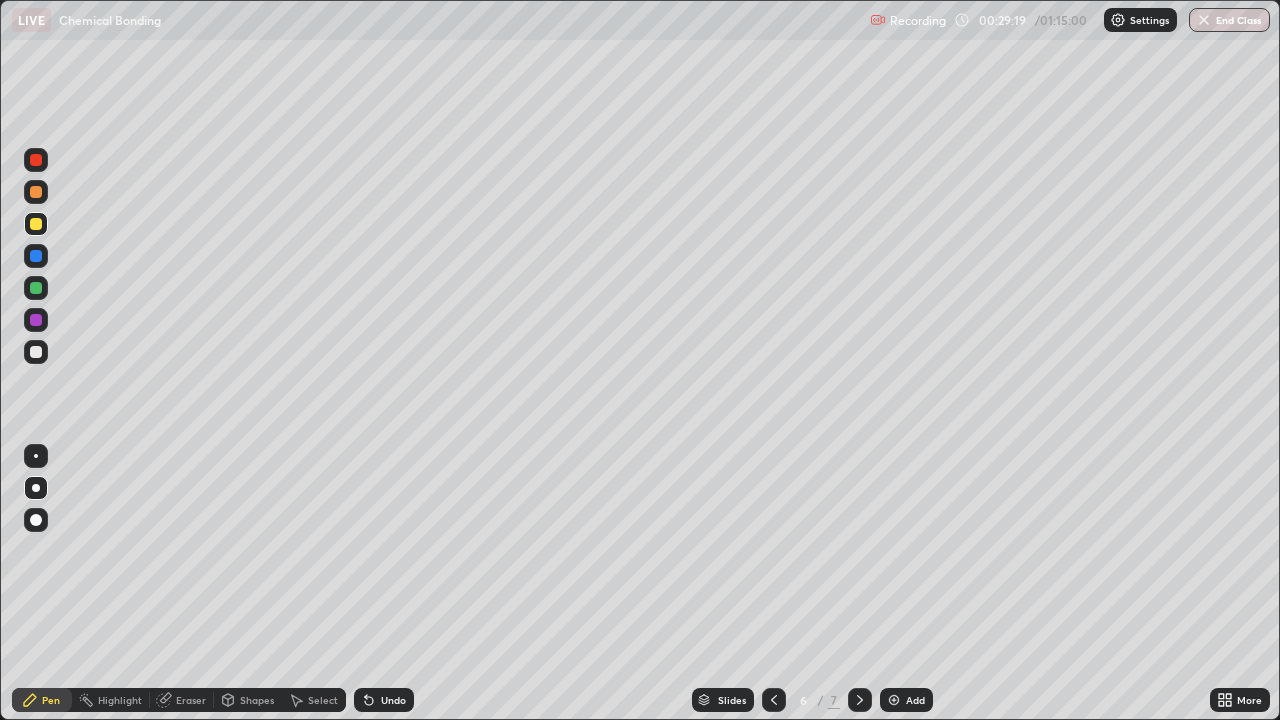 click at bounding box center [36, 352] 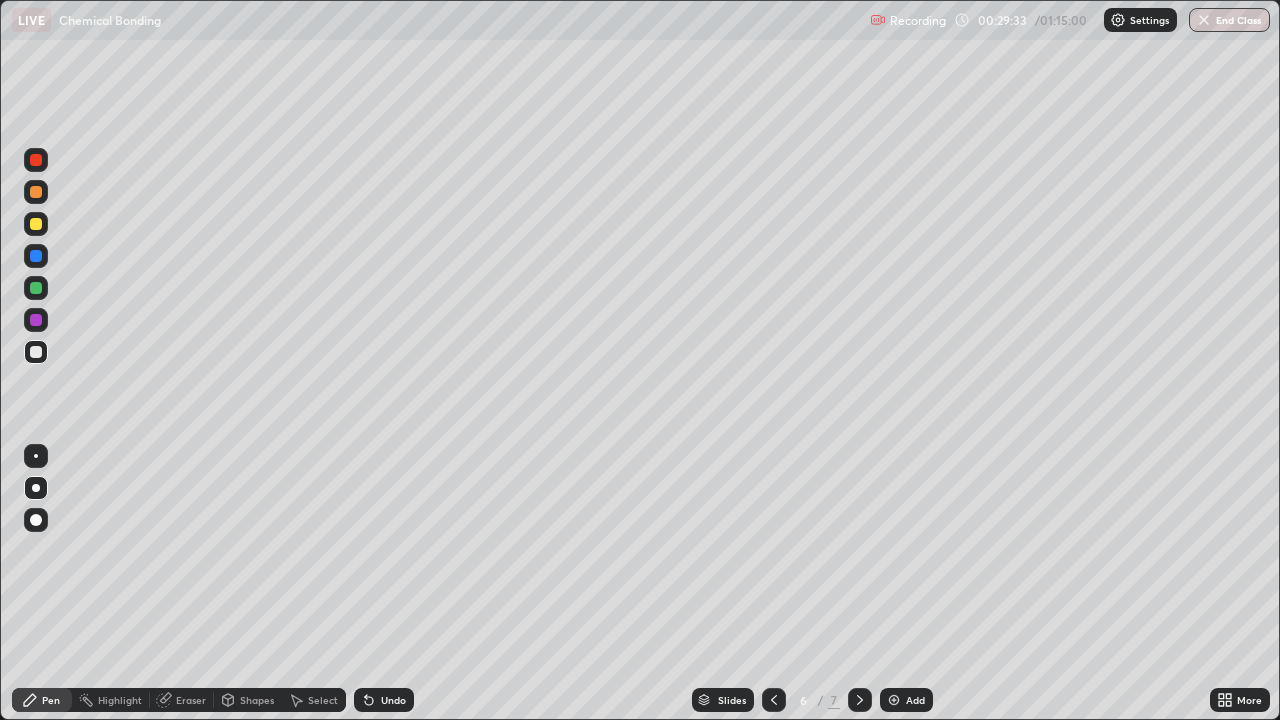 click at bounding box center (36, 224) 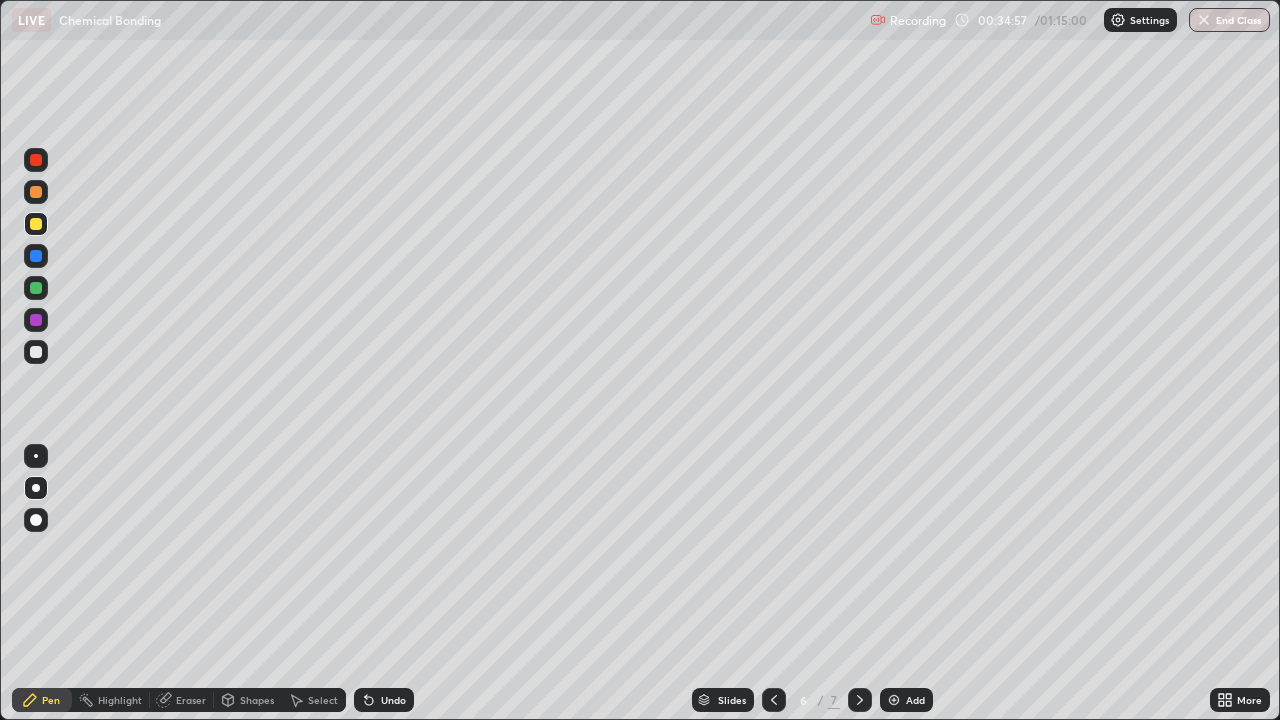click at bounding box center (36, 288) 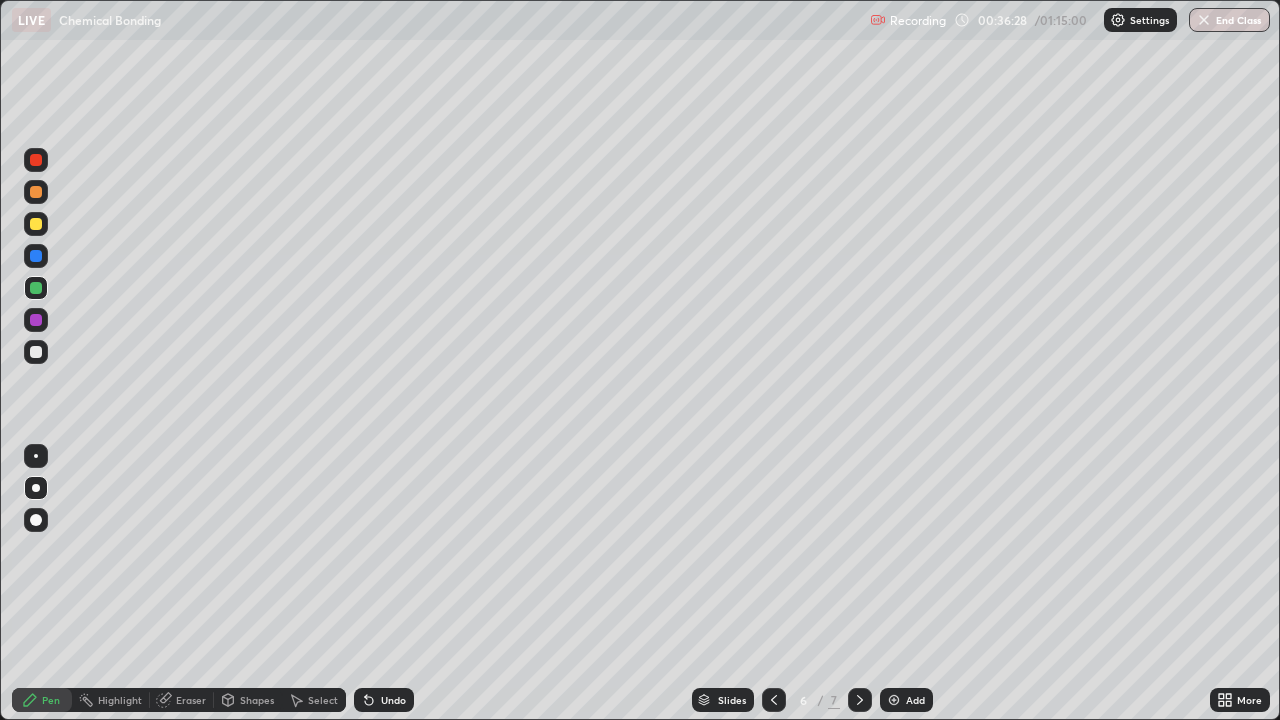 click at bounding box center (36, 224) 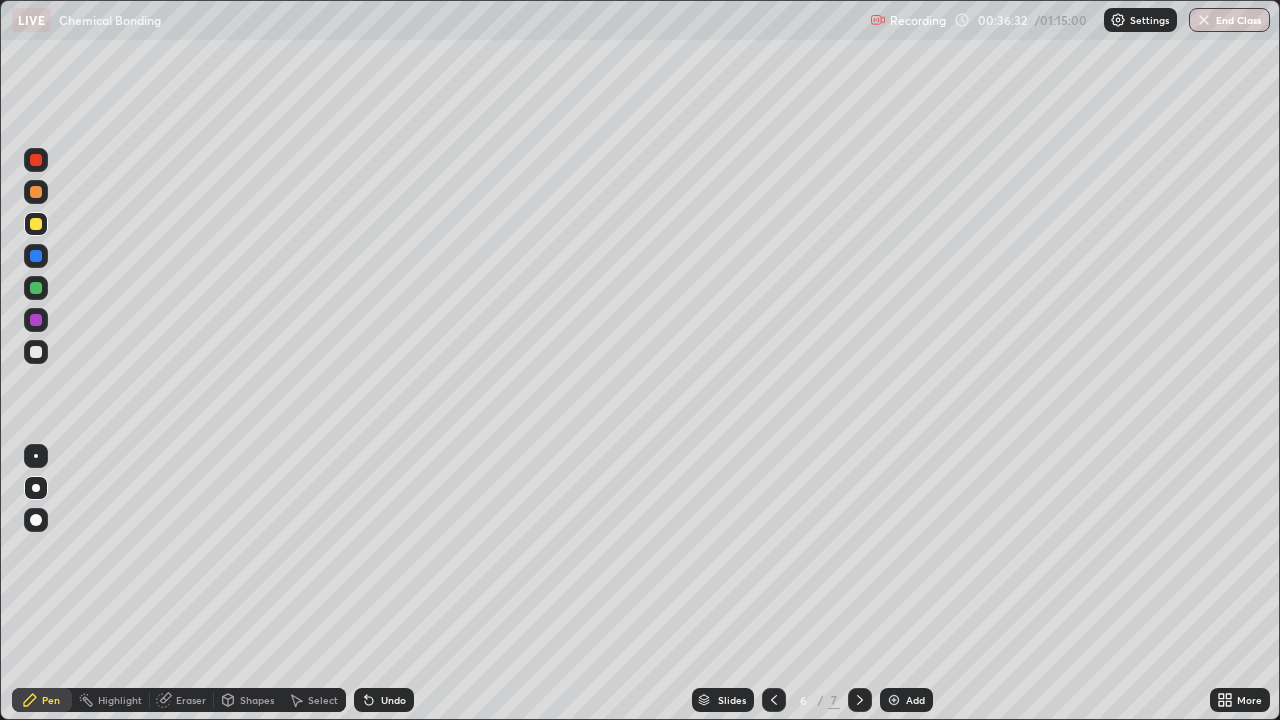 click on "Add" at bounding box center (906, 700) 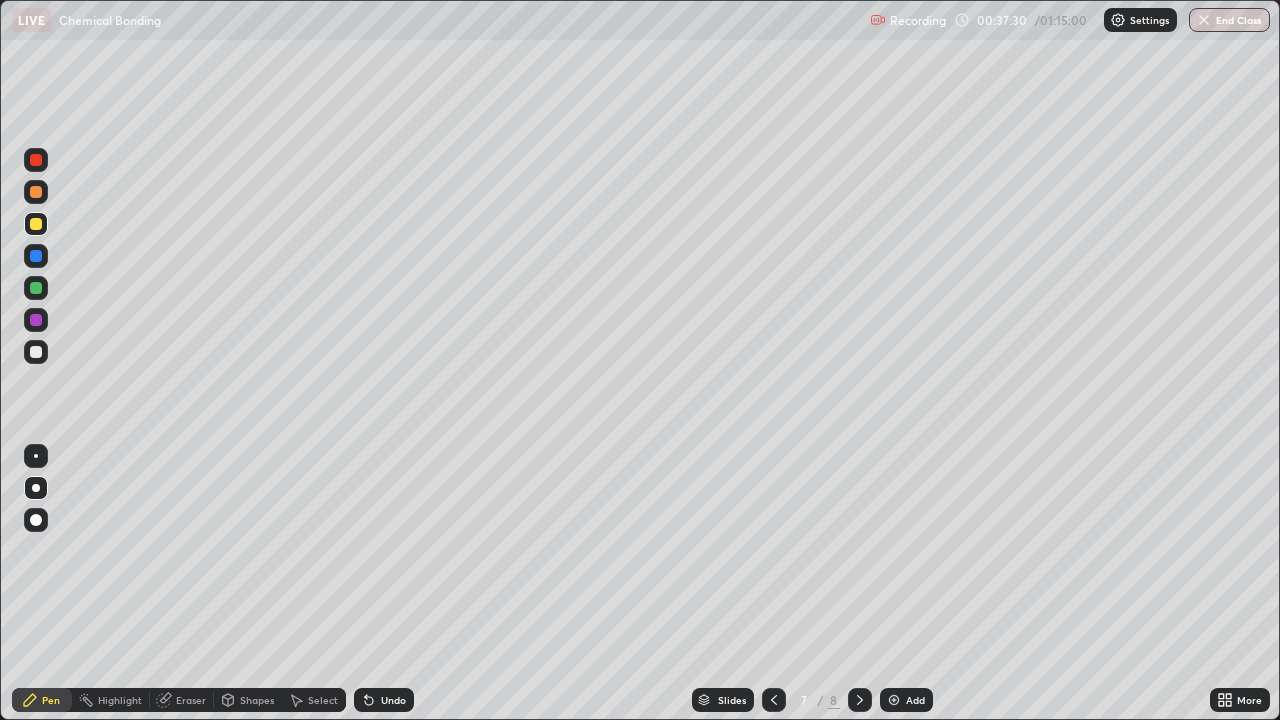 click at bounding box center (36, 352) 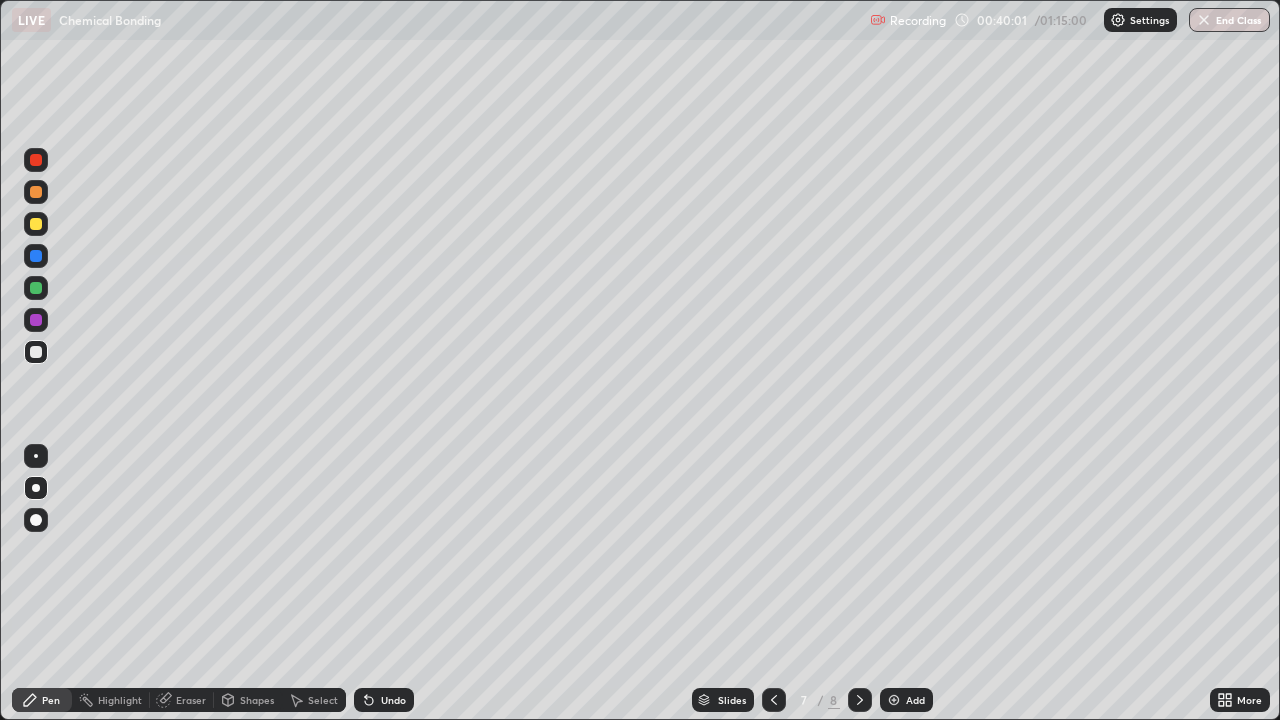 click at bounding box center (36, 224) 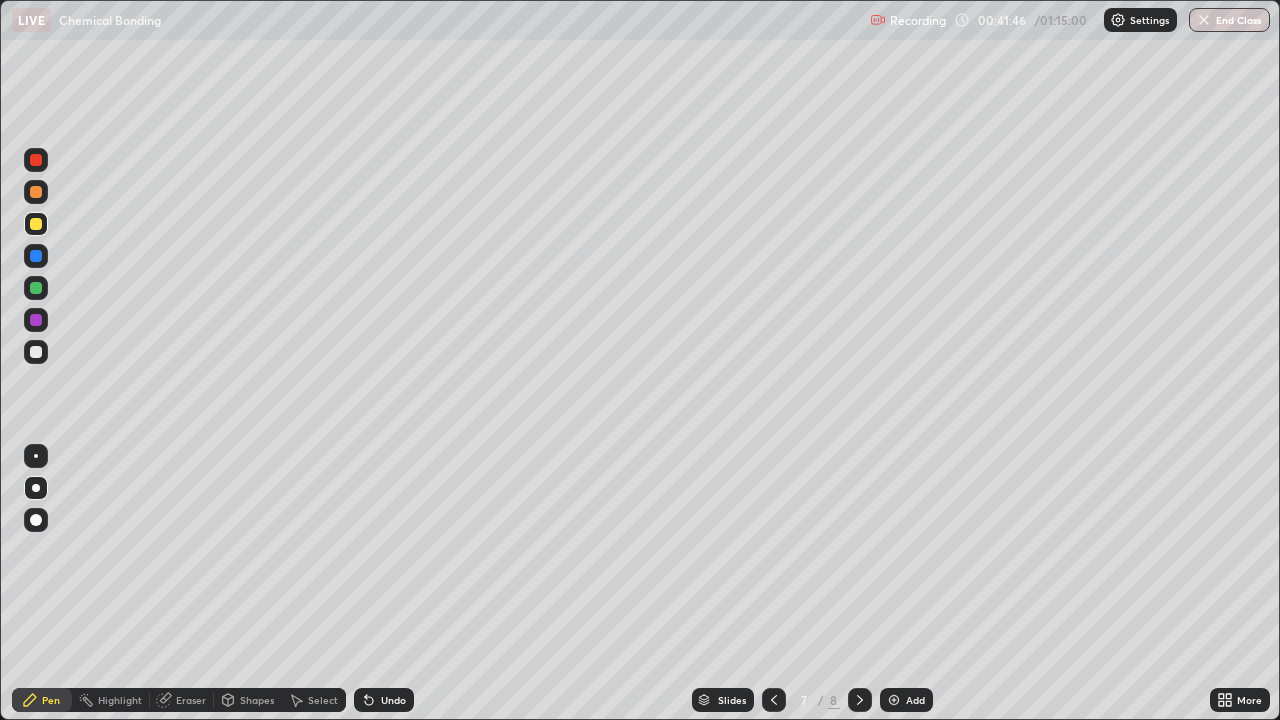 click at bounding box center [36, 288] 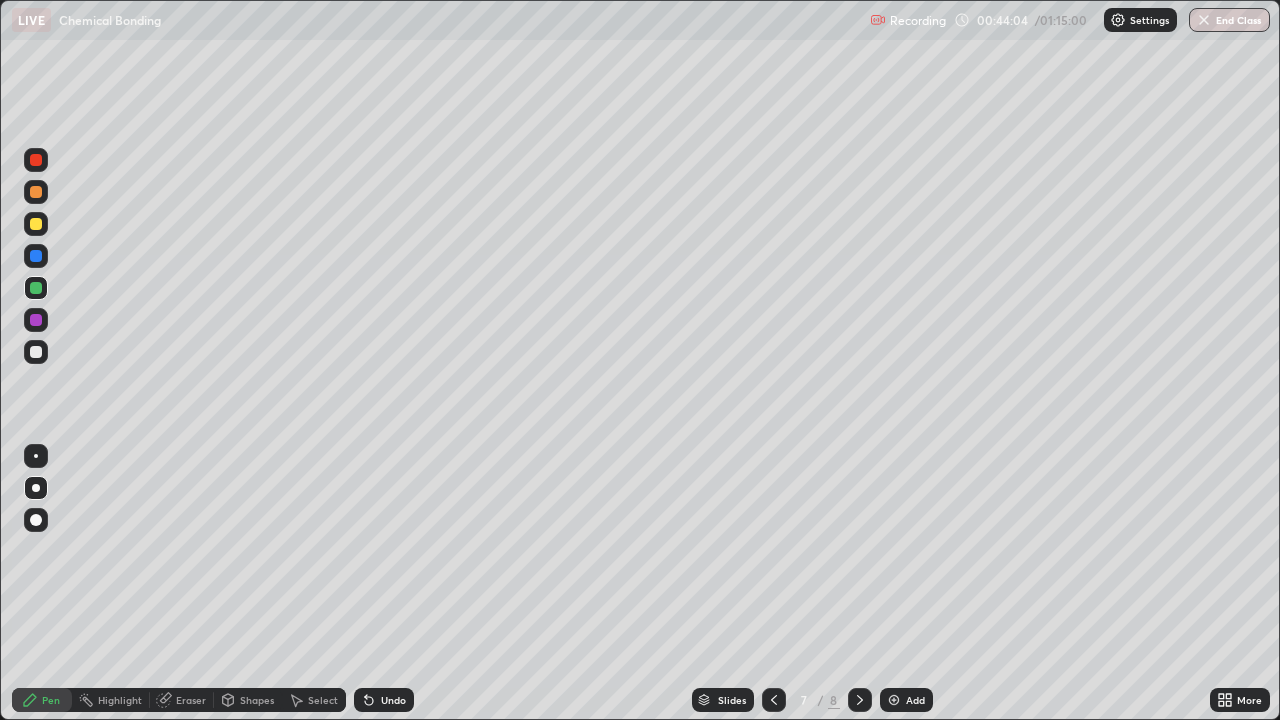 click on "Add" at bounding box center (915, 700) 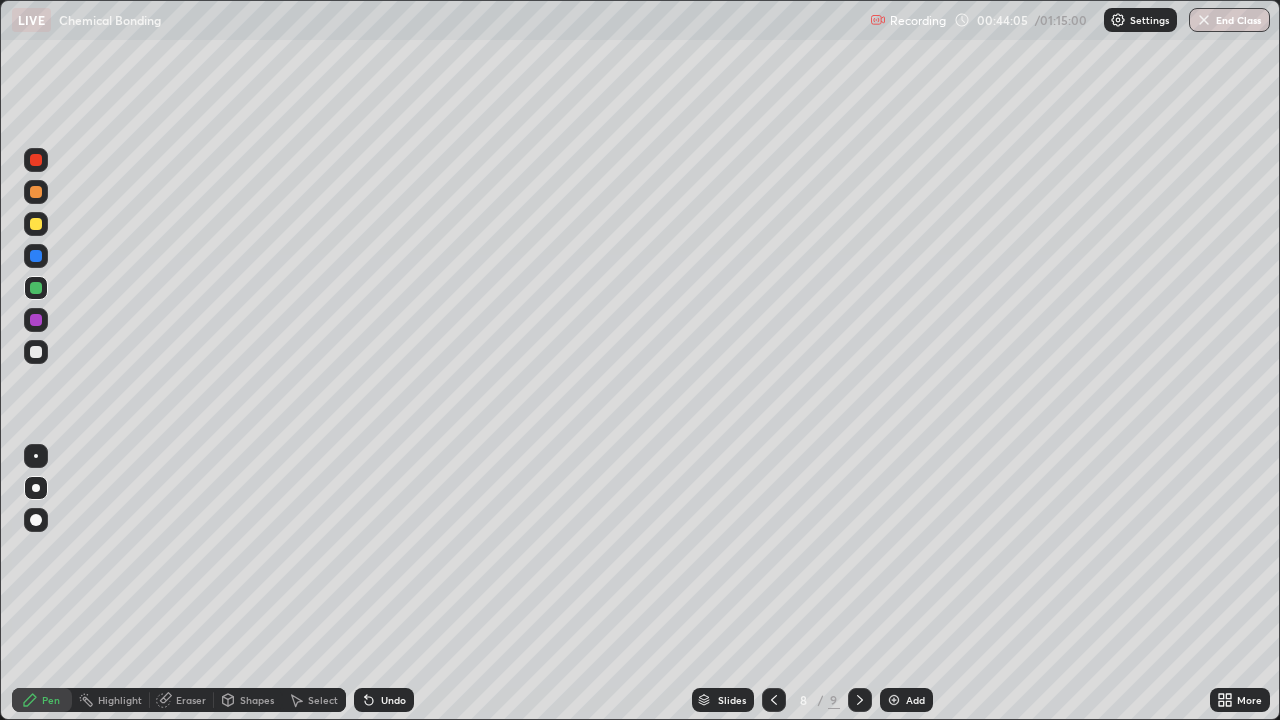 click at bounding box center (36, 224) 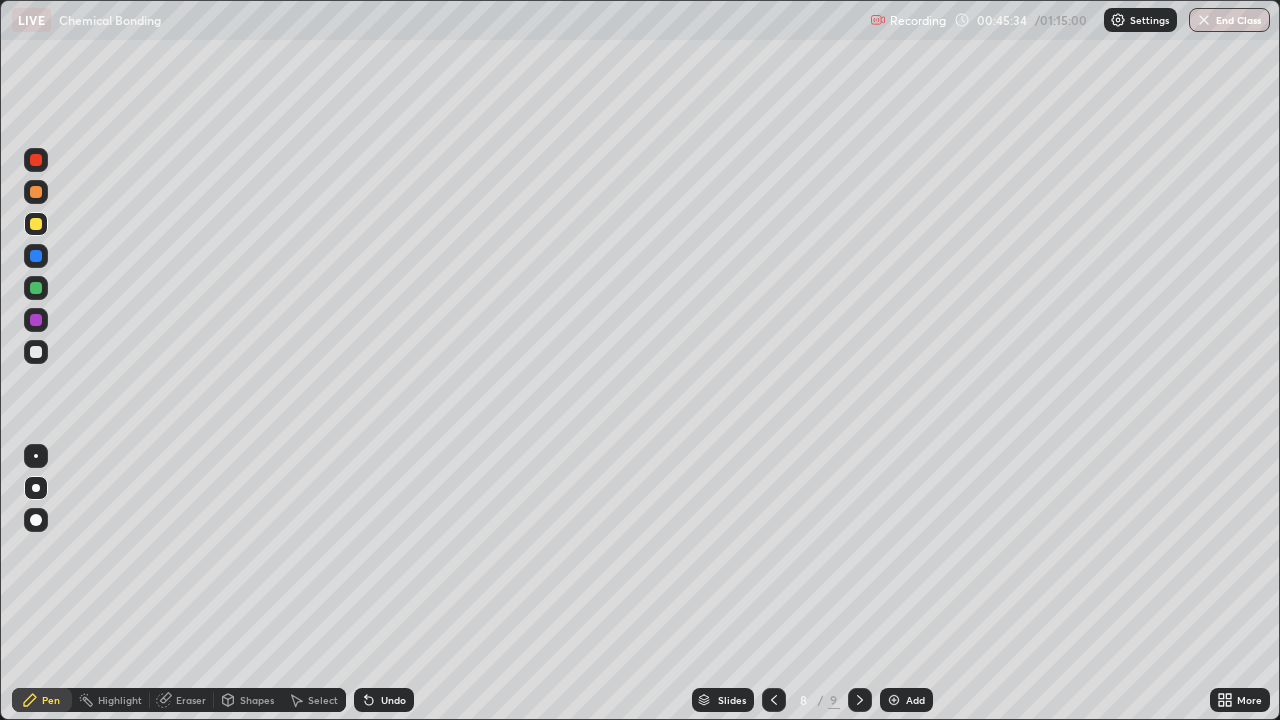click at bounding box center (36, 352) 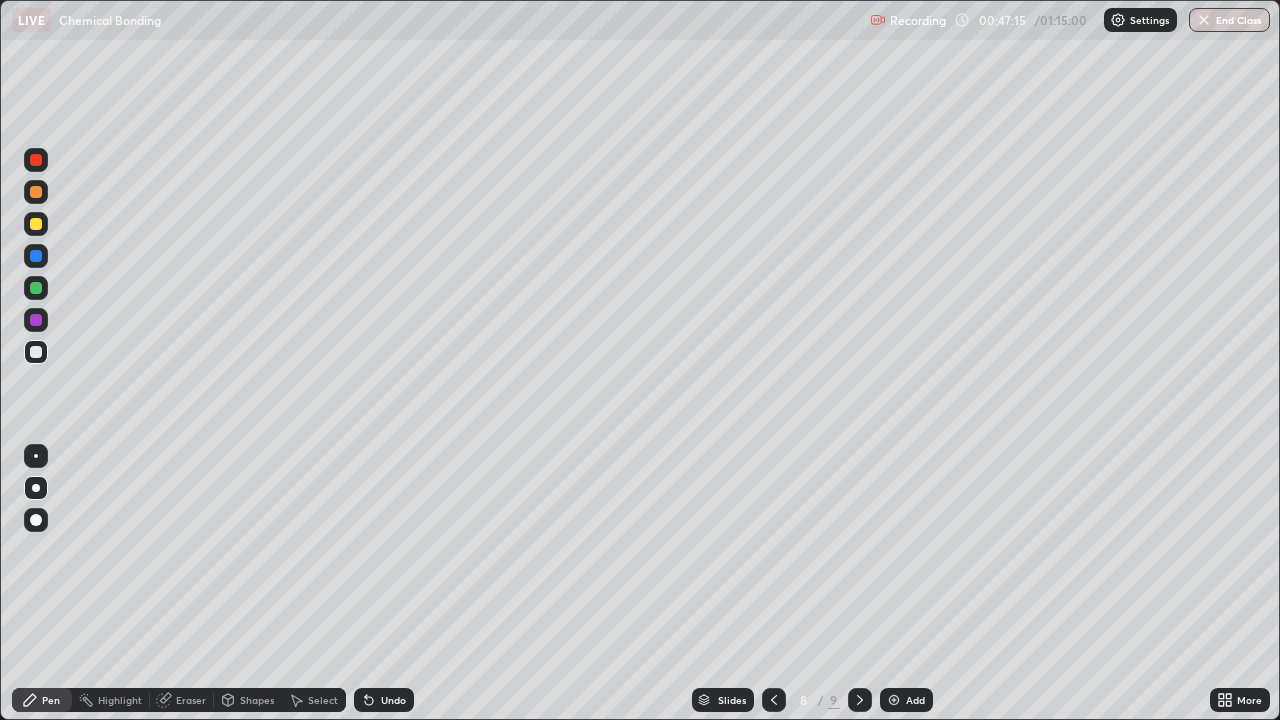 click 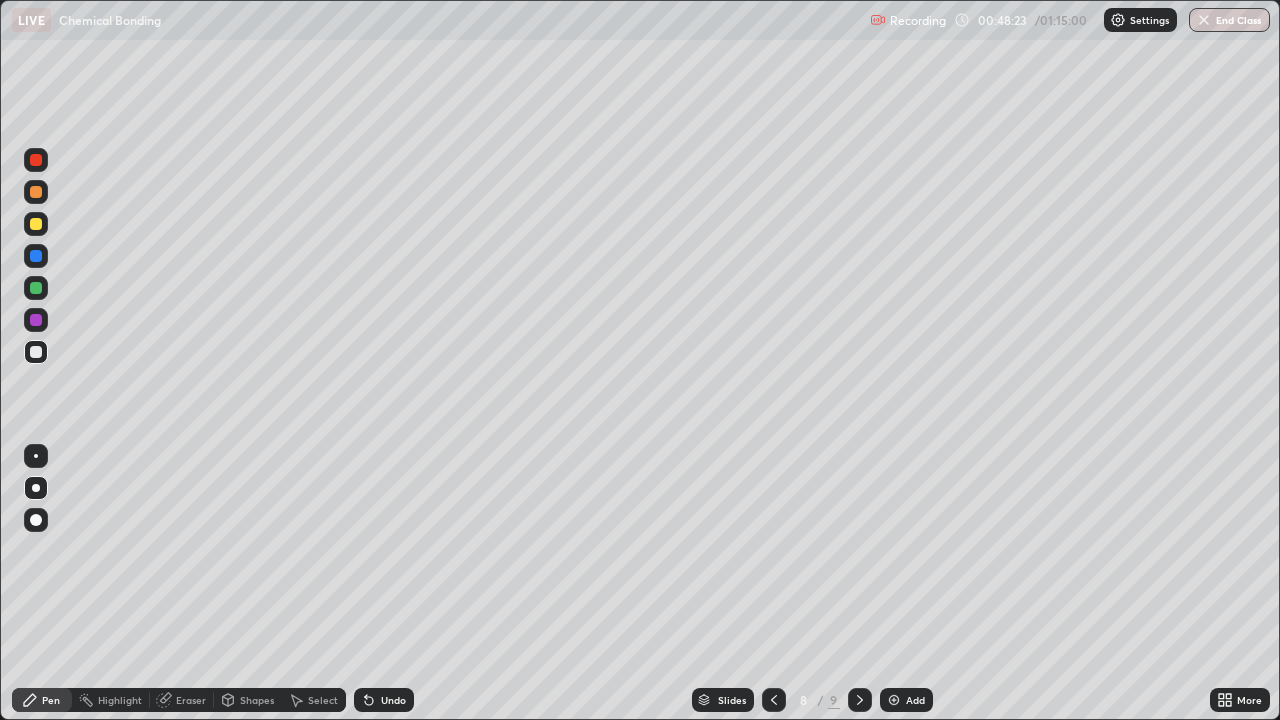 click at bounding box center [36, 224] 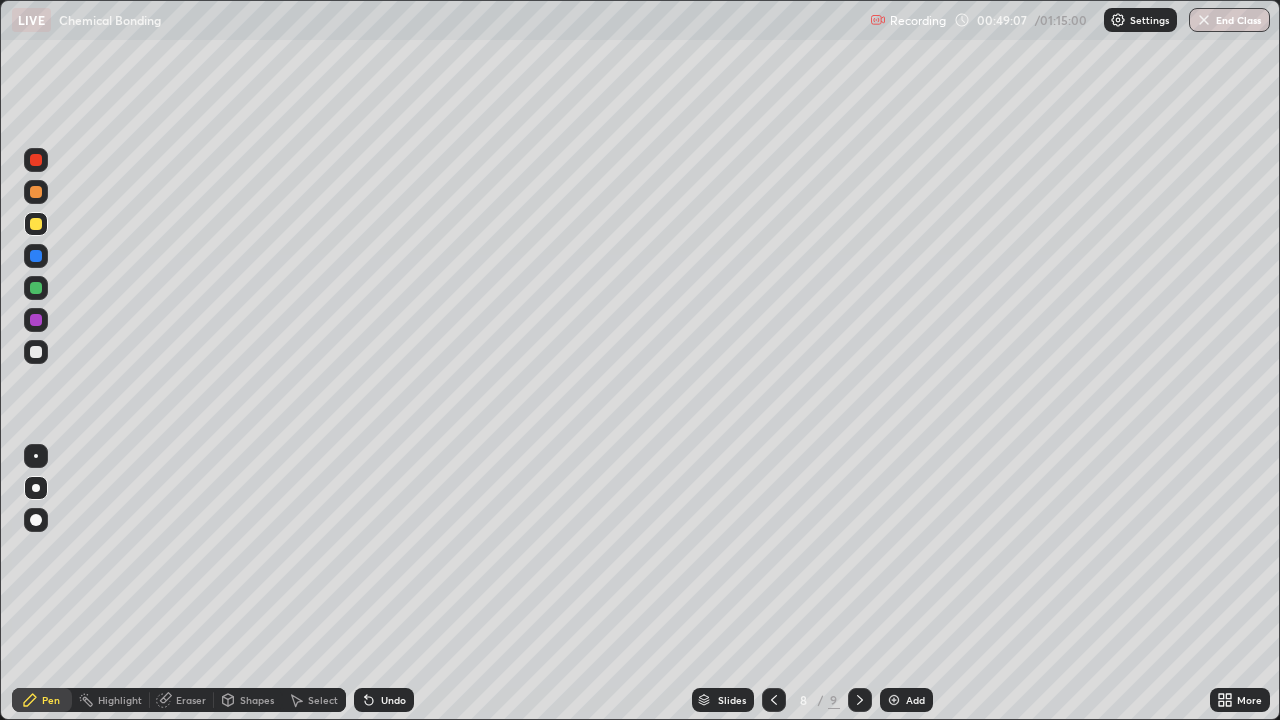 click at bounding box center (36, 352) 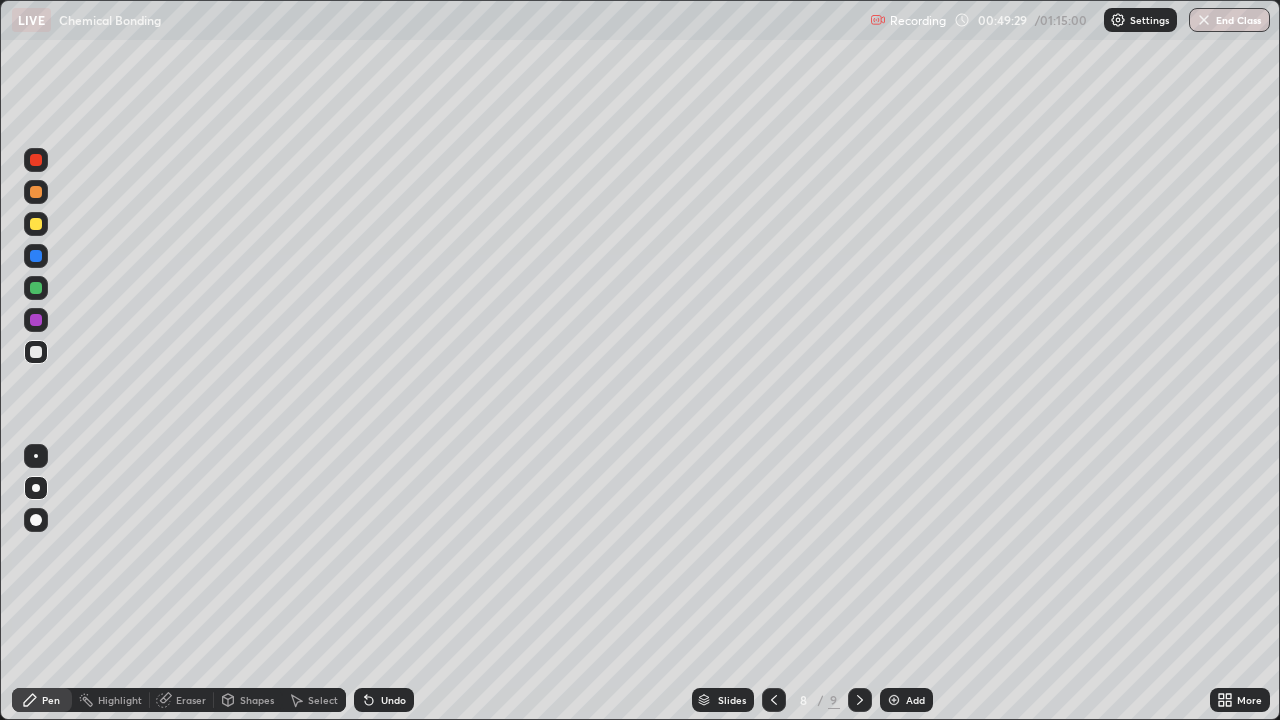 click at bounding box center (894, 700) 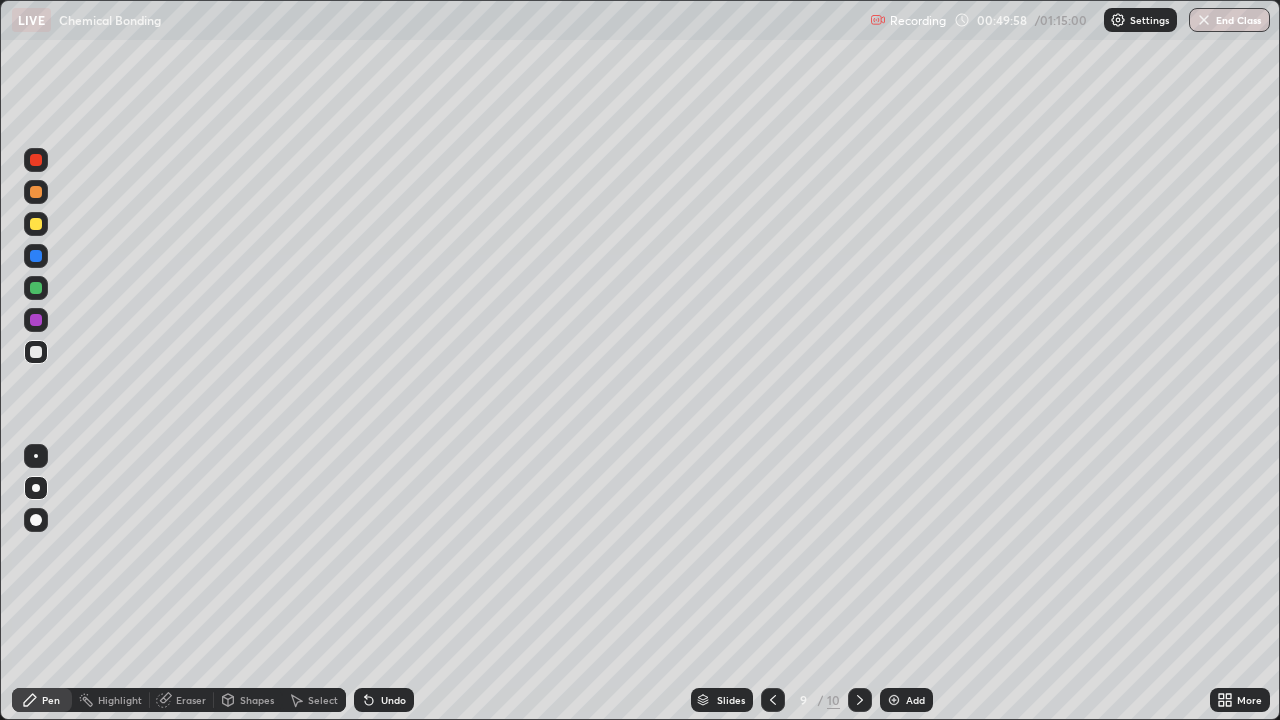 click at bounding box center [36, 224] 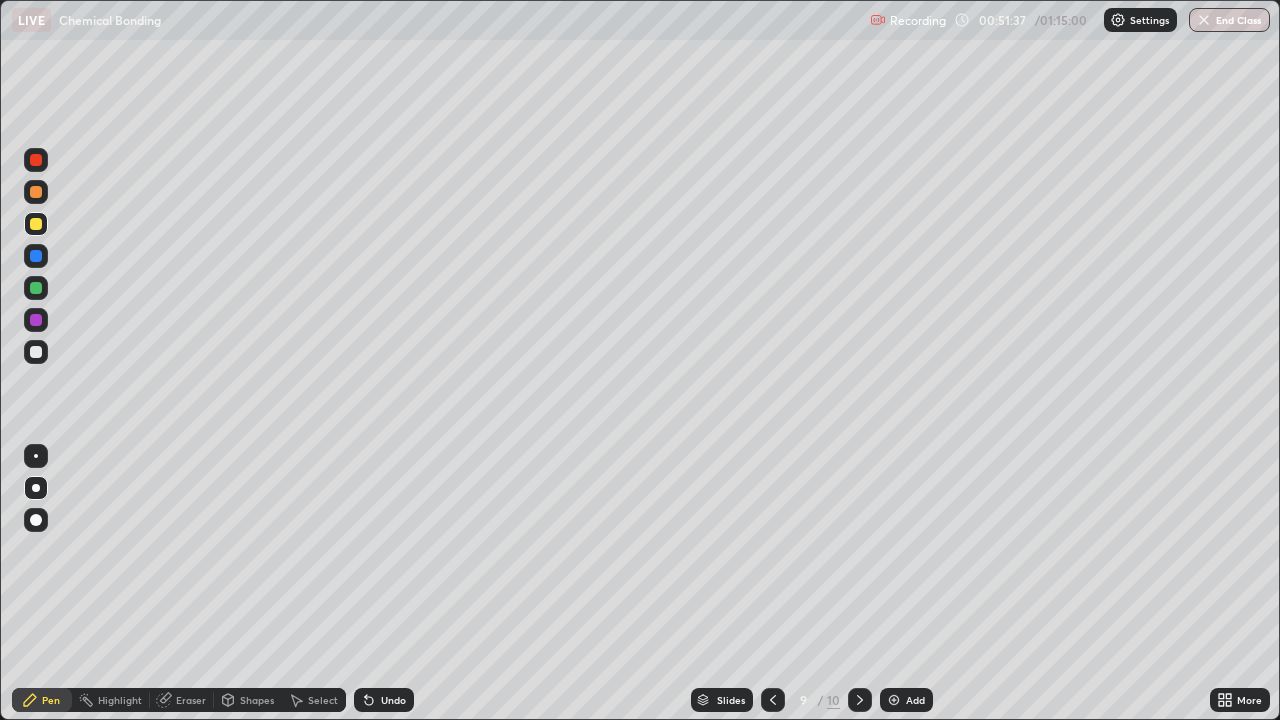 click at bounding box center [36, 352] 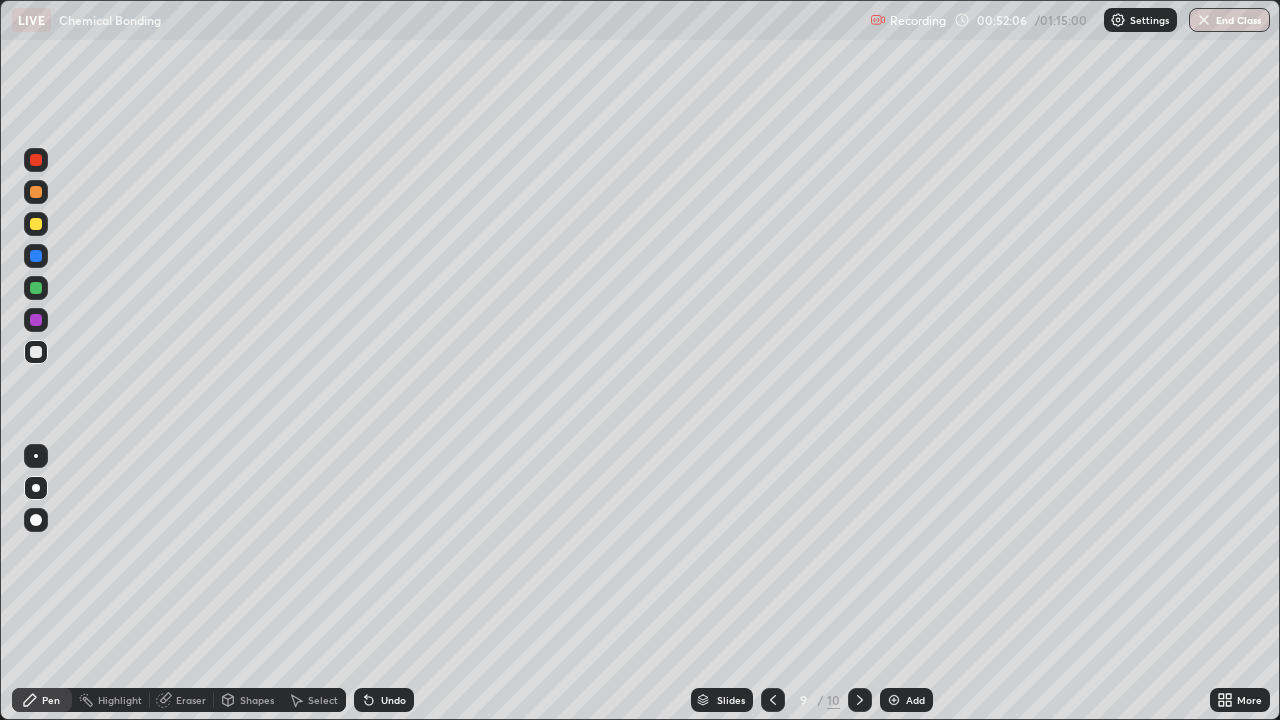 click at bounding box center (36, 224) 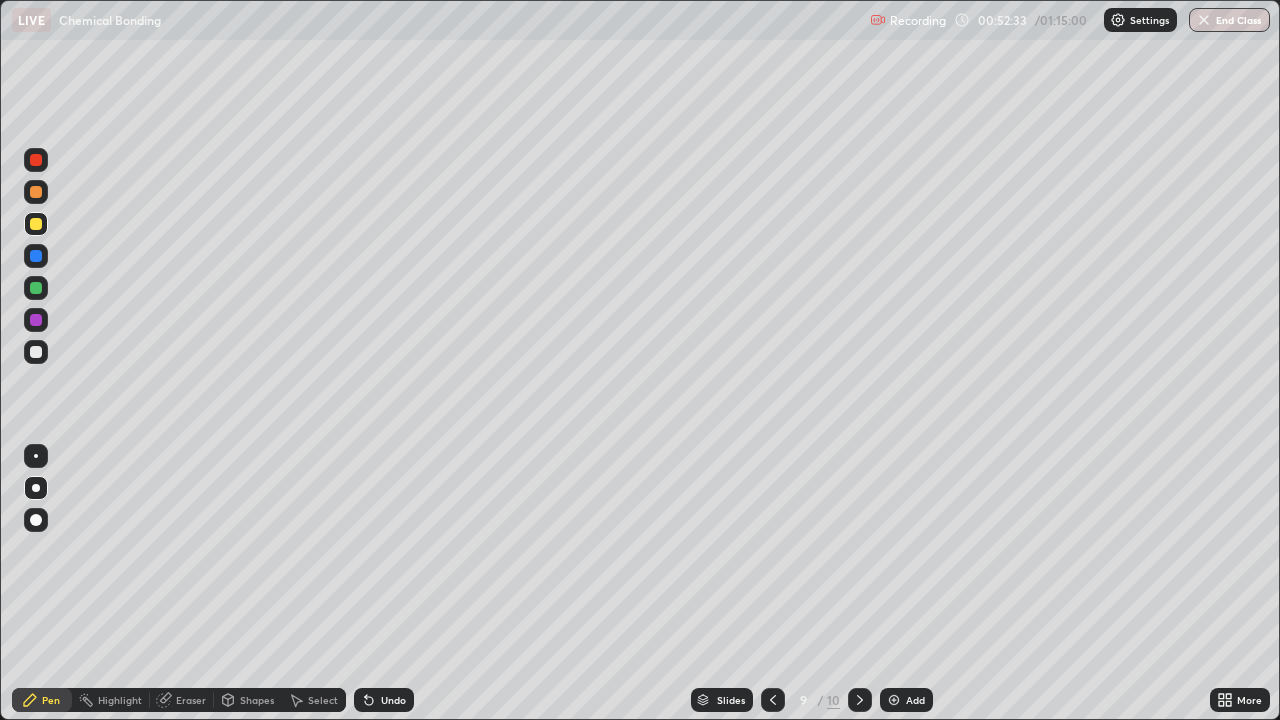 click at bounding box center (36, 352) 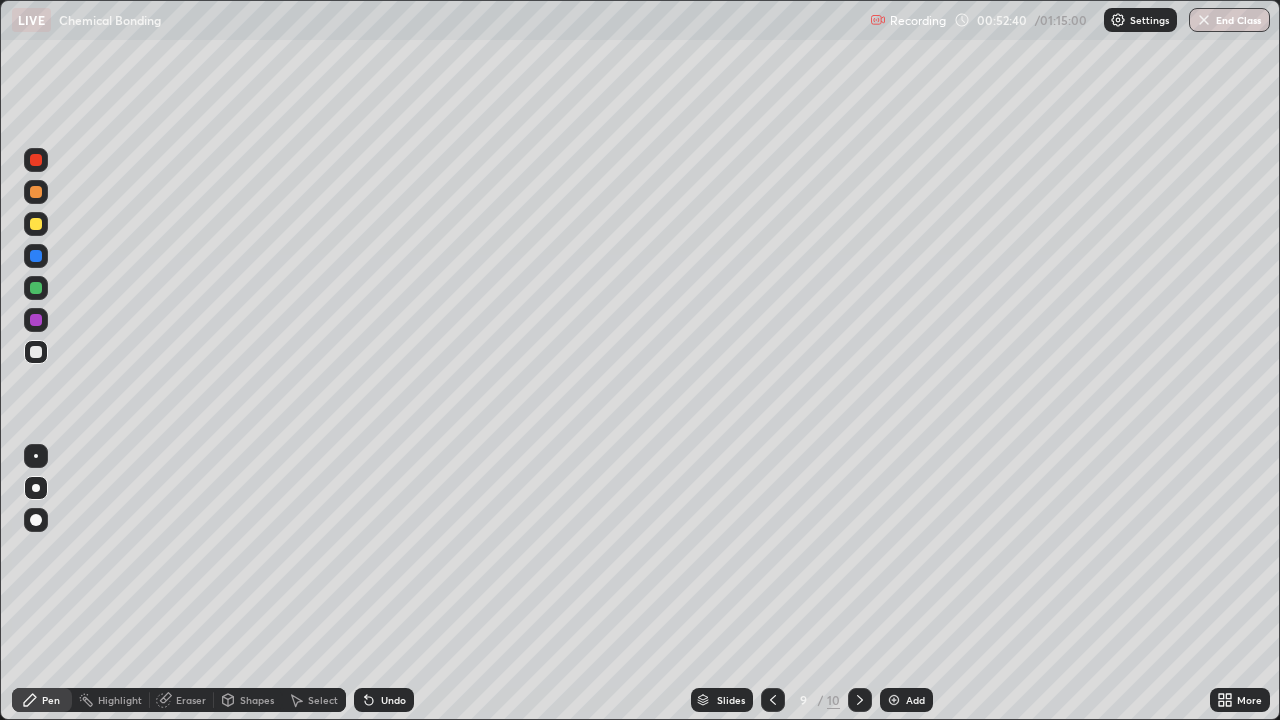 click at bounding box center (36, 224) 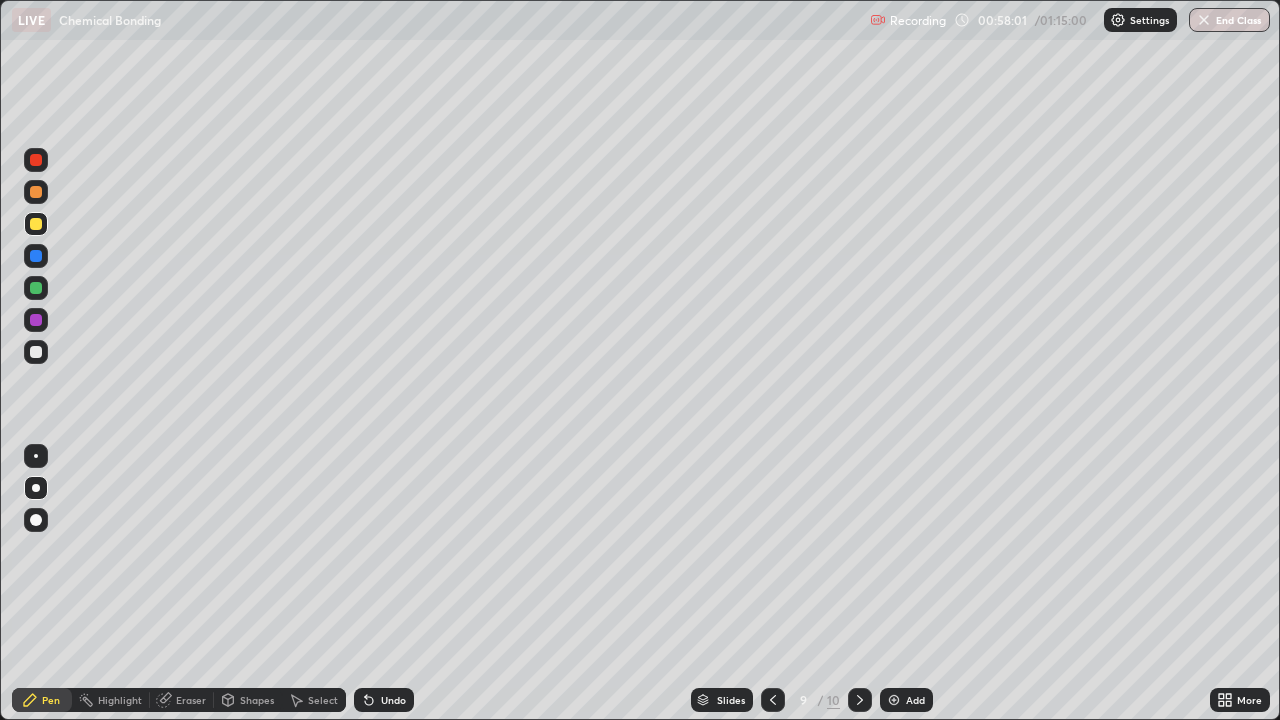 click at bounding box center [36, 352] 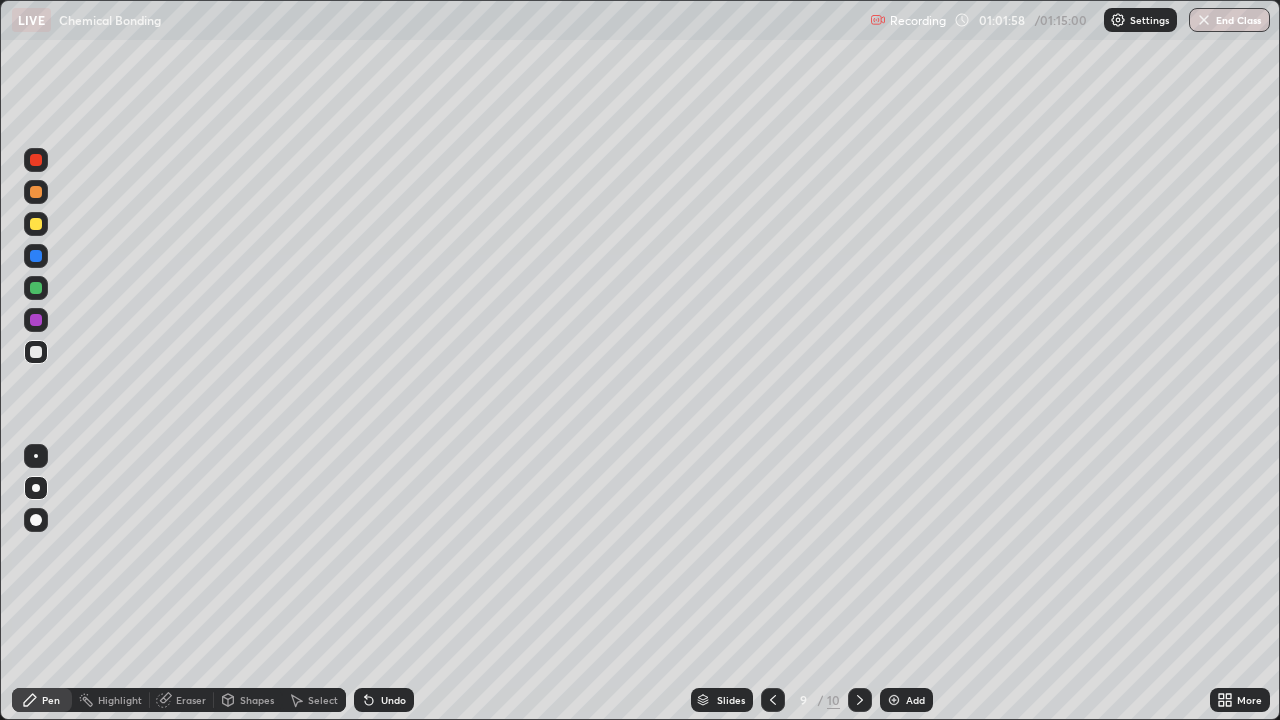 click on "Add" at bounding box center (906, 700) 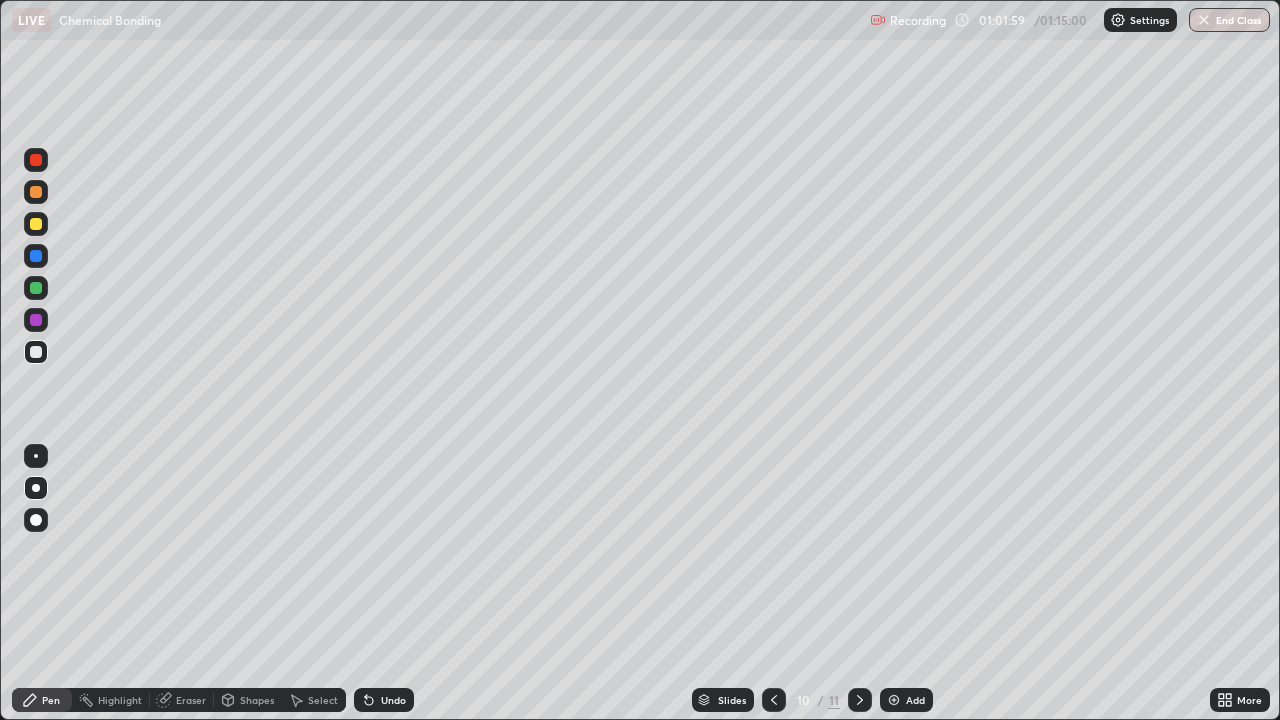 click at bounding box center [36, 224] 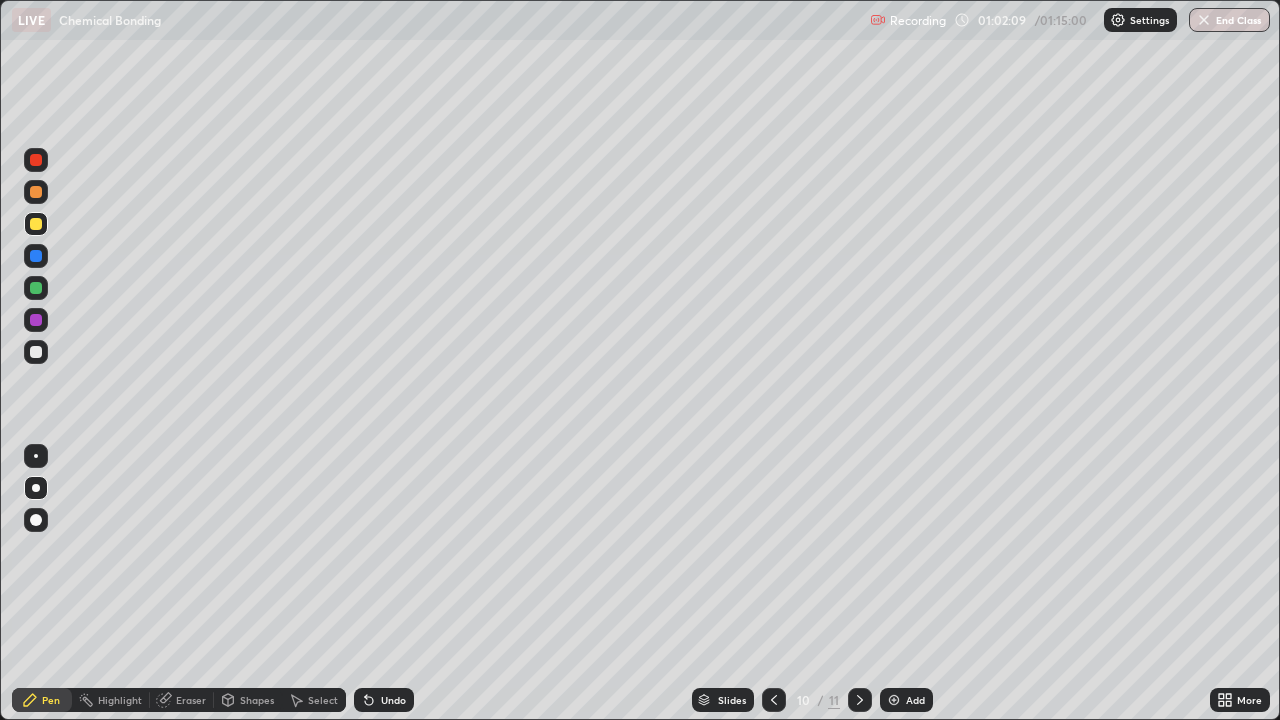 click at bounding box center [36, 352] 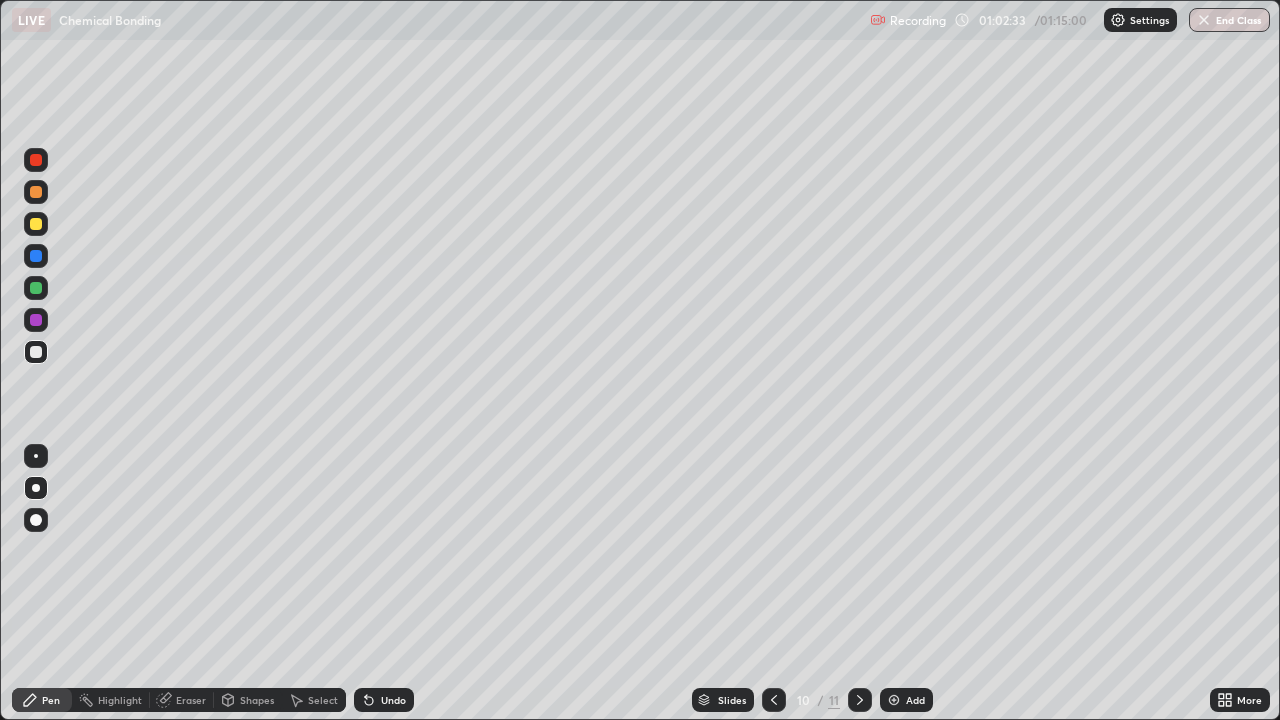 click at bounding box center (36, 224) 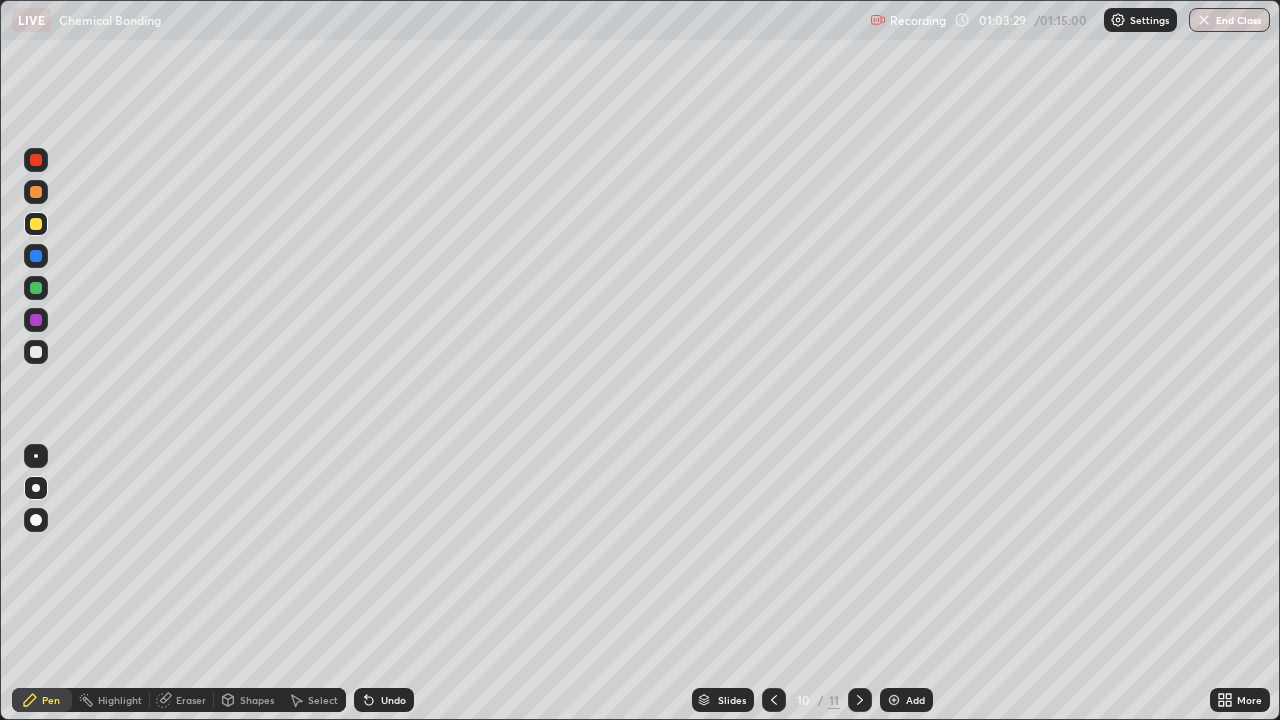 click at bounding box center [36, 288] 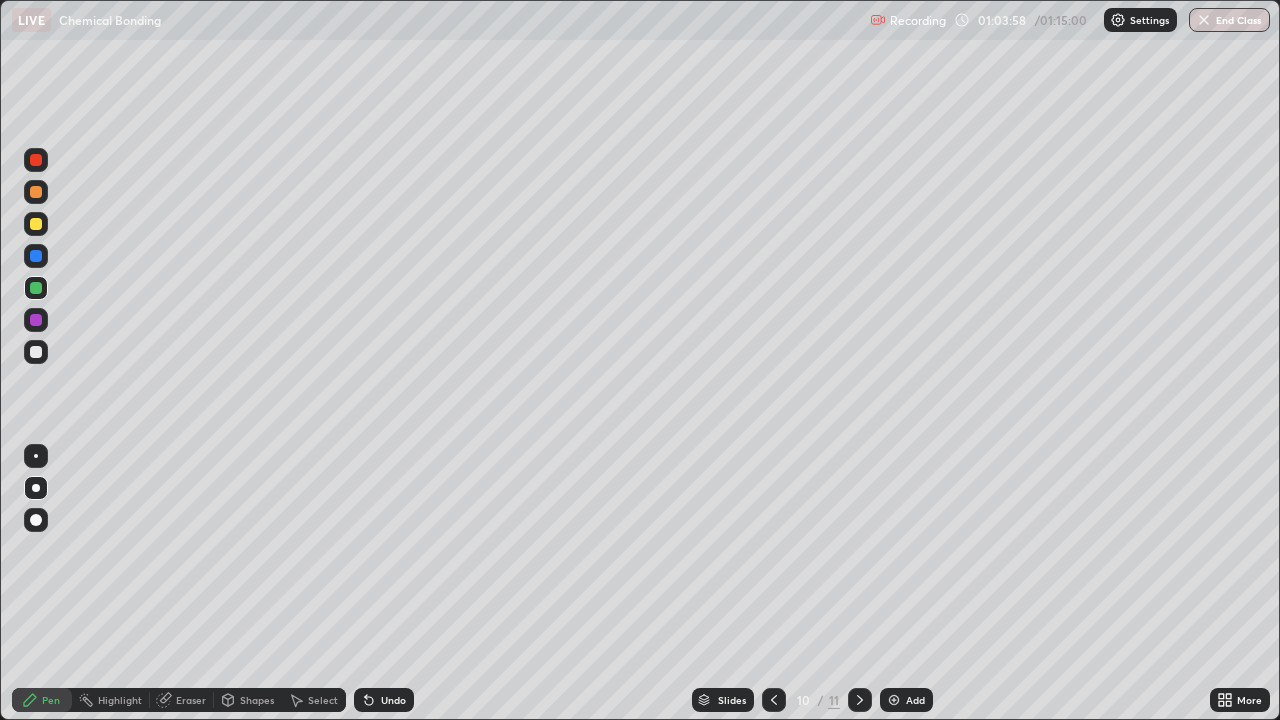 click at bounding box center [36, 224] 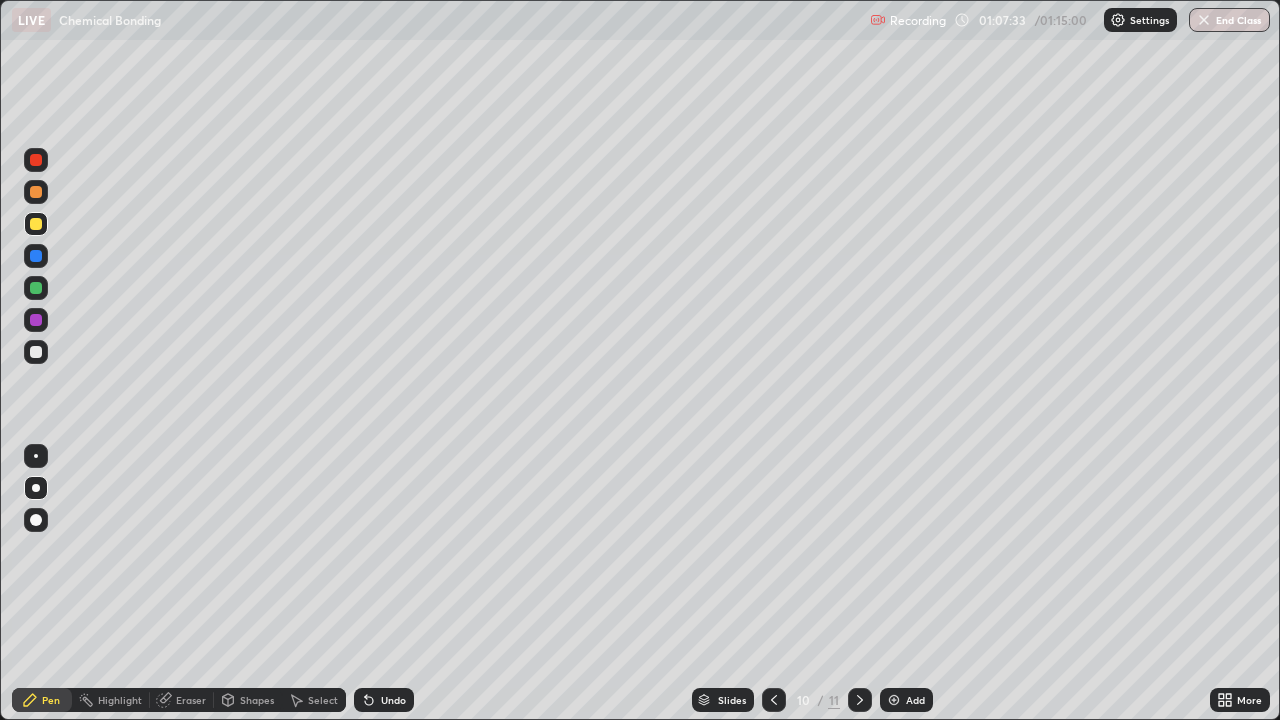 click at bounding box center [1204, 20] 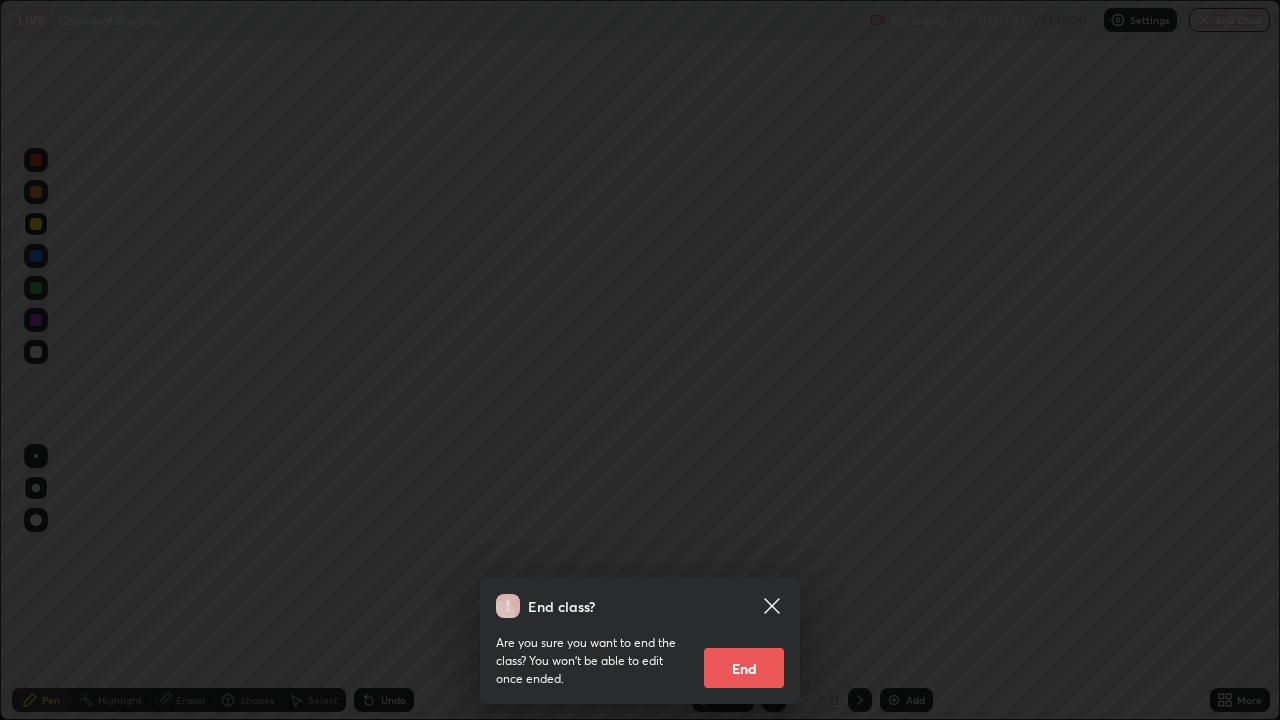 click on "End" at bounding box center [744, 668] 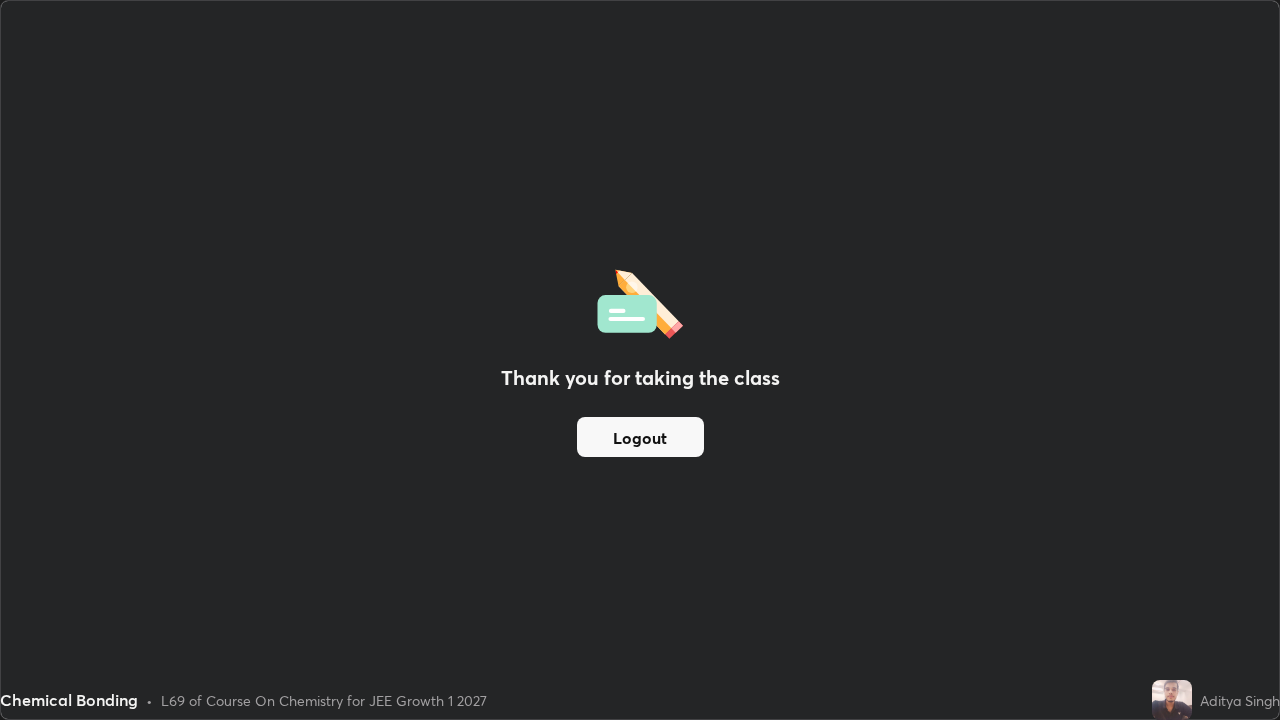click on "Logout" at bounding box center [640, 437] 